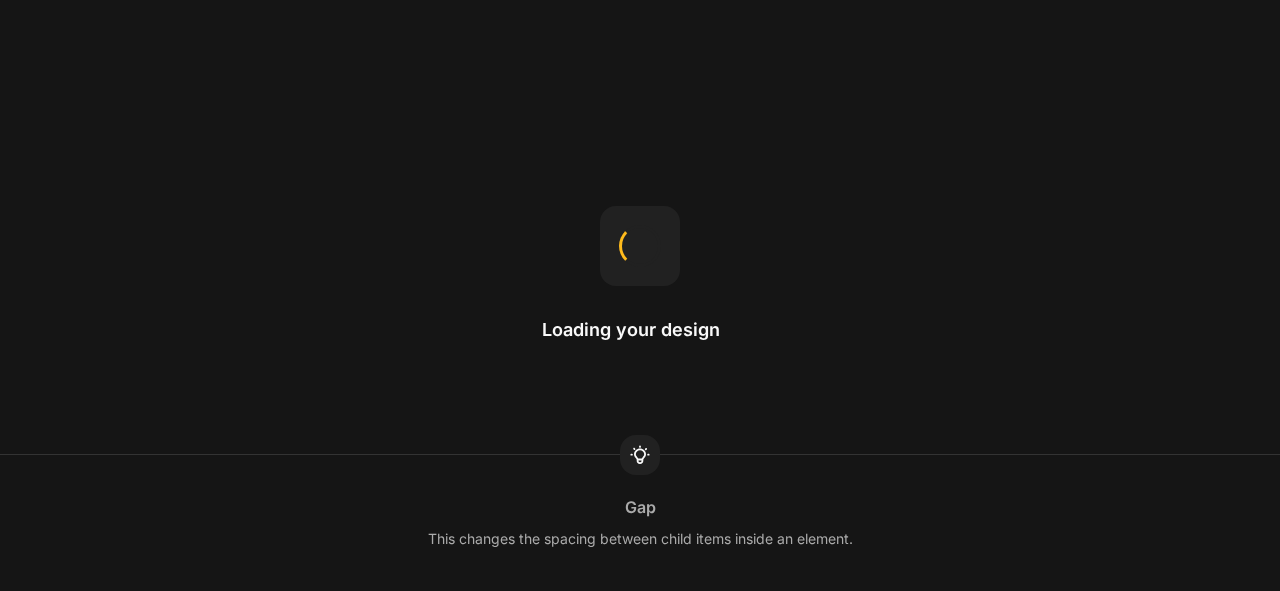 scroll, scrollTop: 0, scrollLeft: 0, axis: both 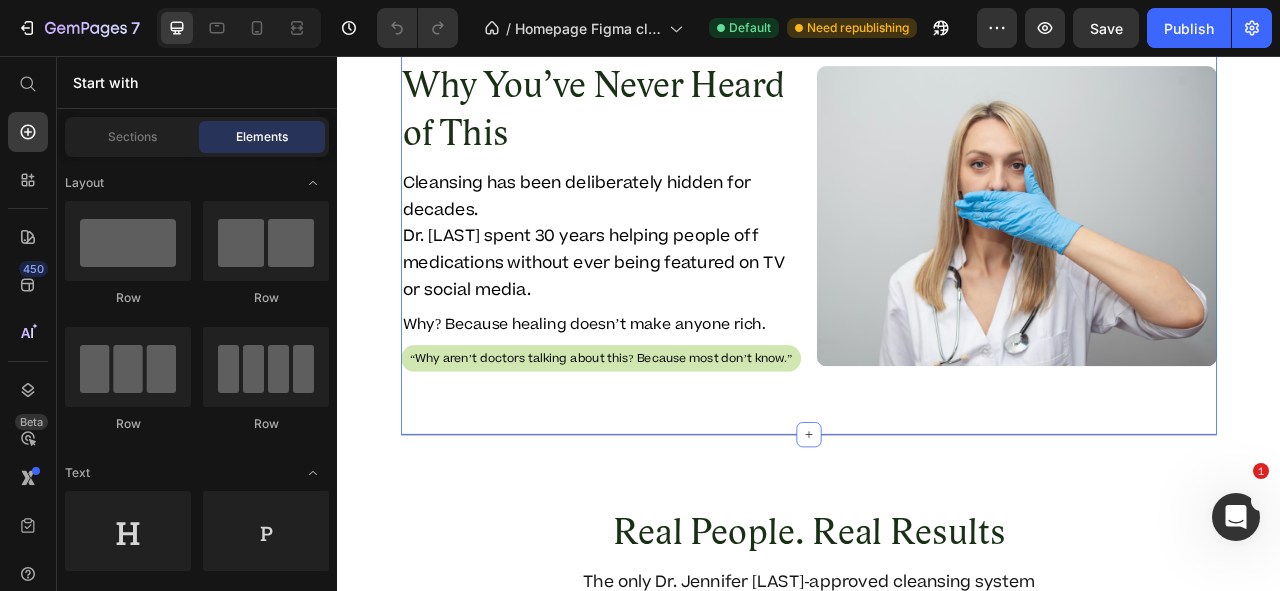click on "Why You’ve Never Heard of This Heading Cleansing has been deliberately hidden for decades.  Dr. Daniels spent 30 years helping people off medications without ever being featured on TV or social media. Text Block Why? Because healing doesn’t make anyone rich. Text Block “Why aren’t doctors talking about this? Because most don’t know.” Text Block Image Row Section 18/25" at bounding box center (937, 260) 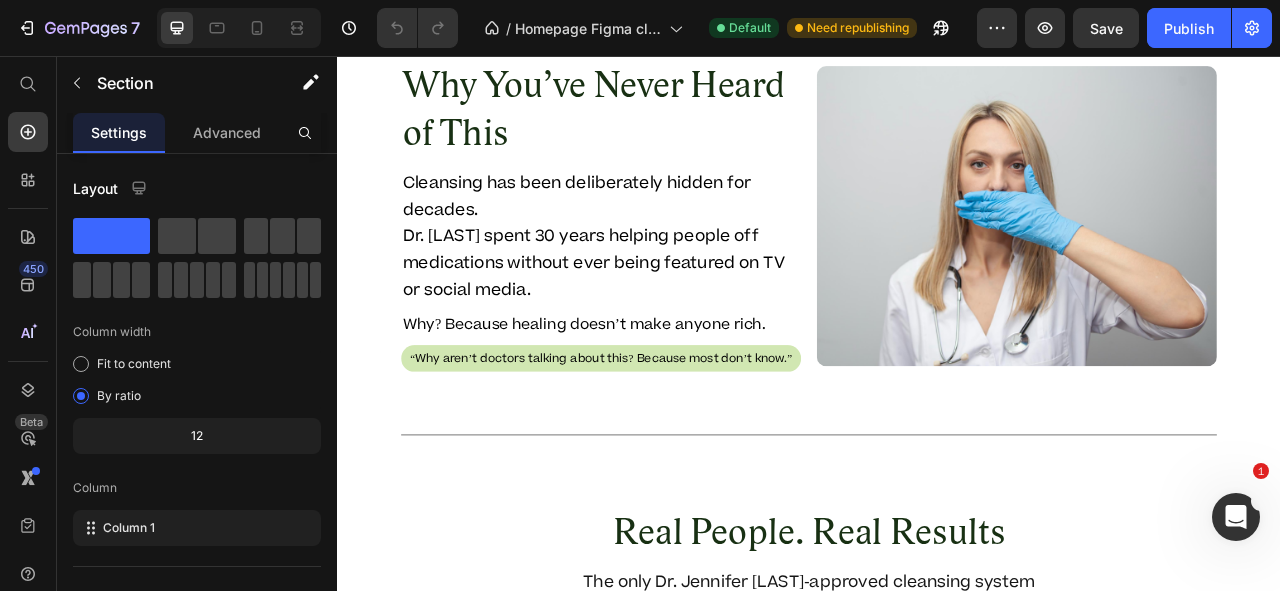 click on "Why You’ve Never Heard of This Heading Cleansing has been deliberately hidden for decades.  Dr. Daniels spent 30 years helping people off medications without ever being featured on TV or social media. Text Block Why? Because healing doesn’t make anyone rich. Text Block “Why aren’t doctors talking about this? Because most don’t know.” Text Block Image Row Section 18/25" at bounding box center (937, 260) 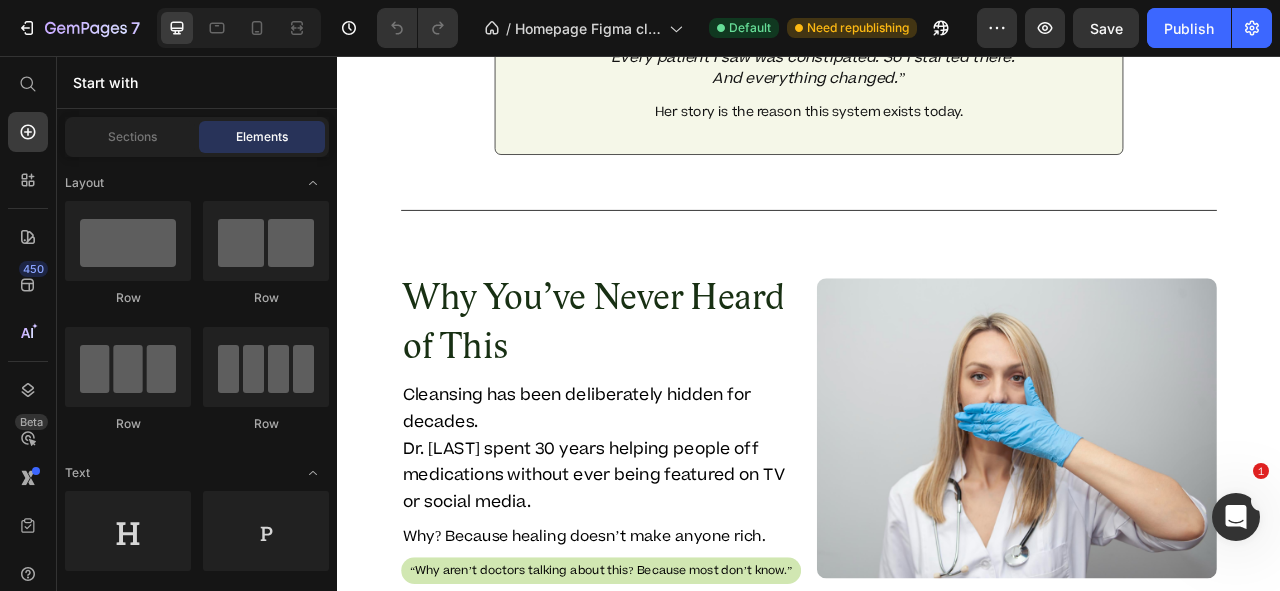 scroll, scrollTop: 8601, scrollLeft: 0, axis: vertical 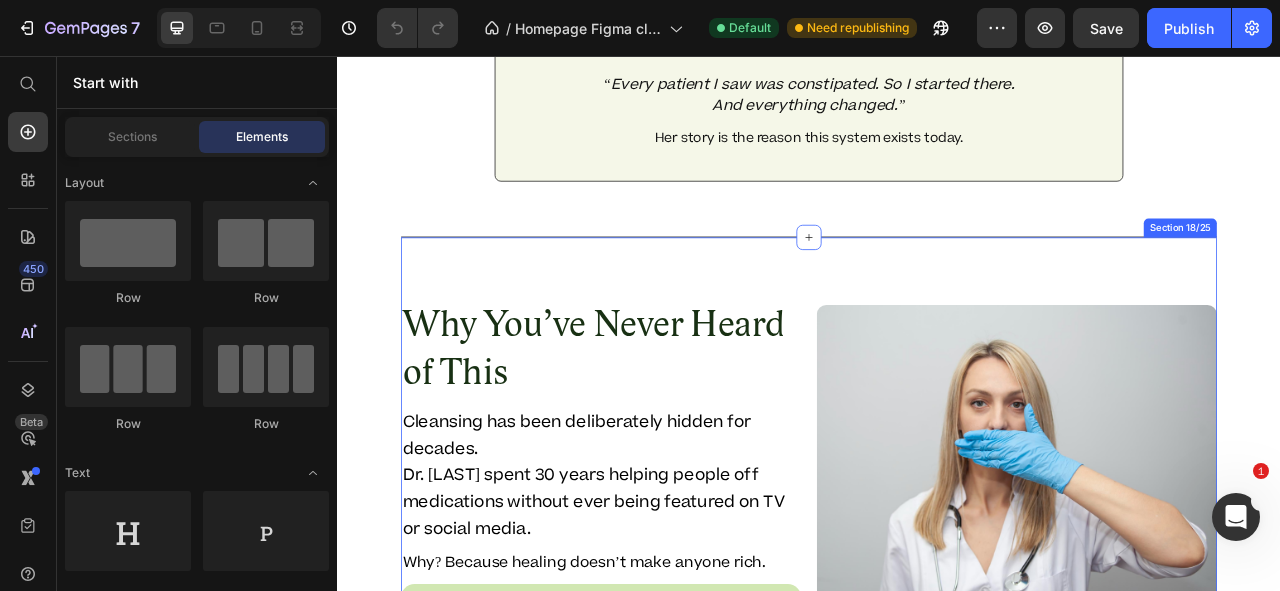 click on "Why You’ve Never Heard of This Heading Cleansing has been deliberately hidden for decades.  Dr. Daniels spent 30 years helping people off medications without ever being featured on TV or social media. Text Block Why? Because healing doesn’t make anyone rich. Text Block “Why aren’t doctors talking about this? Because most don’t know.” Text Block Image Row Section 18/25" at bounding box center [937, 564] 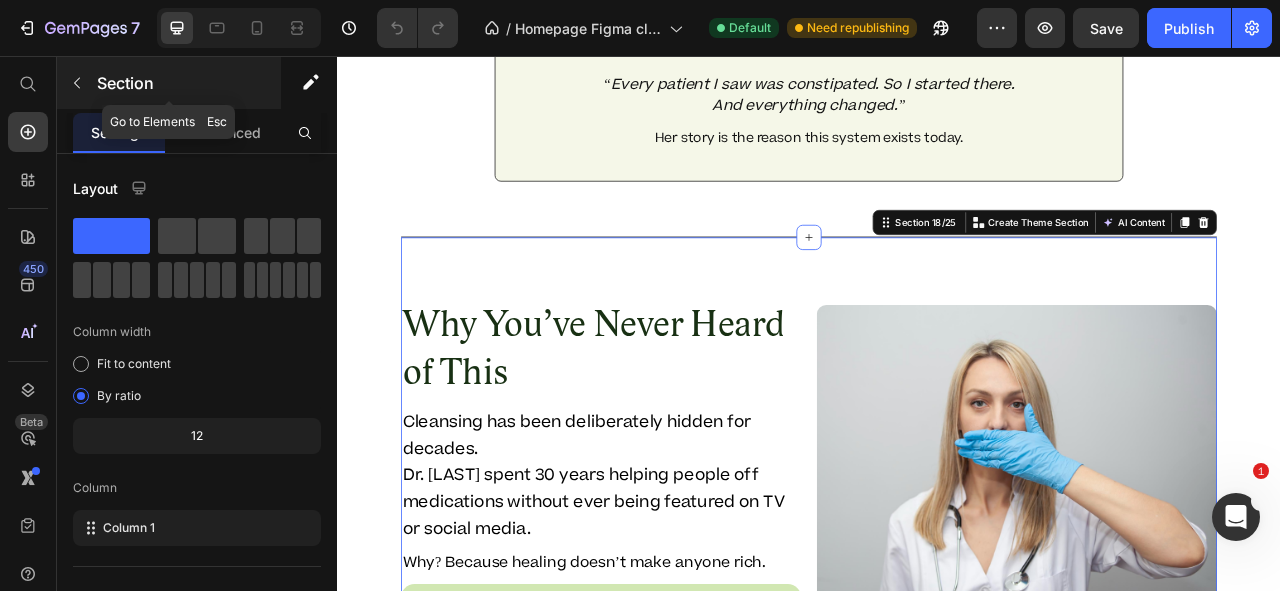 click 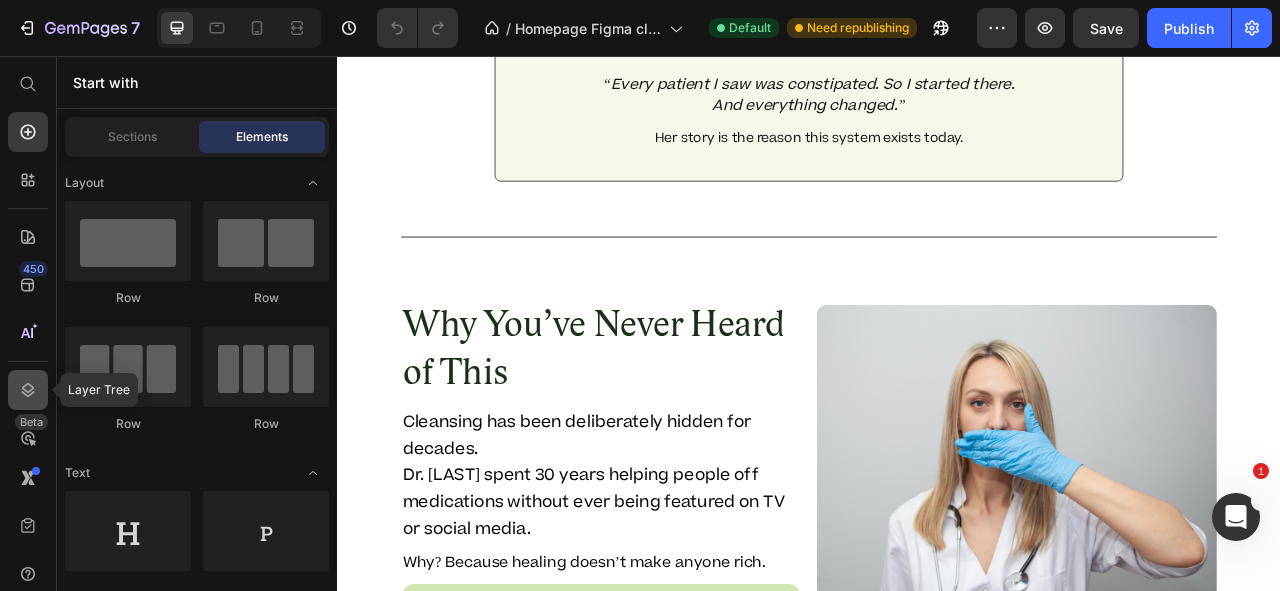 click 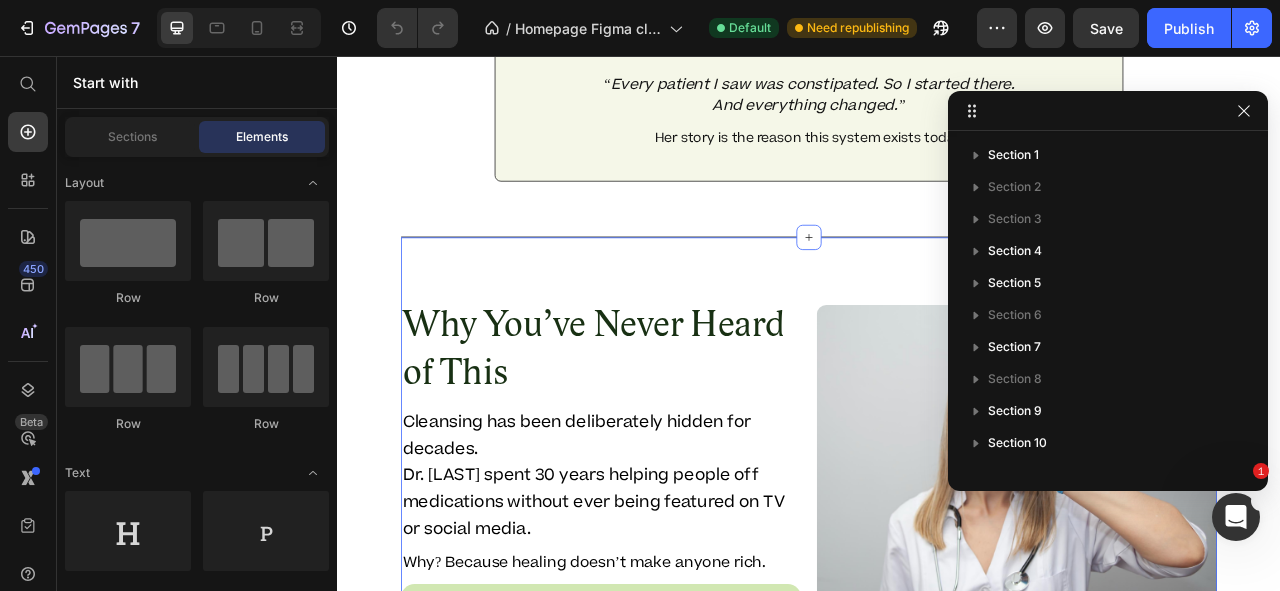 click on "Why You’ve Never Heard of This Heading Cleansing has been deliberately hidden for decades.  Dr. Daniels spent 30 years helping people off medications without ever being featured on TV or social media. Text Block Why? Because healing doesn’t make anyone rich. Text Block “Why aren’t doctors talking about this? Because most don’t know.” Text Block Image Row Section 18/25" at bounding box center [937, 564] 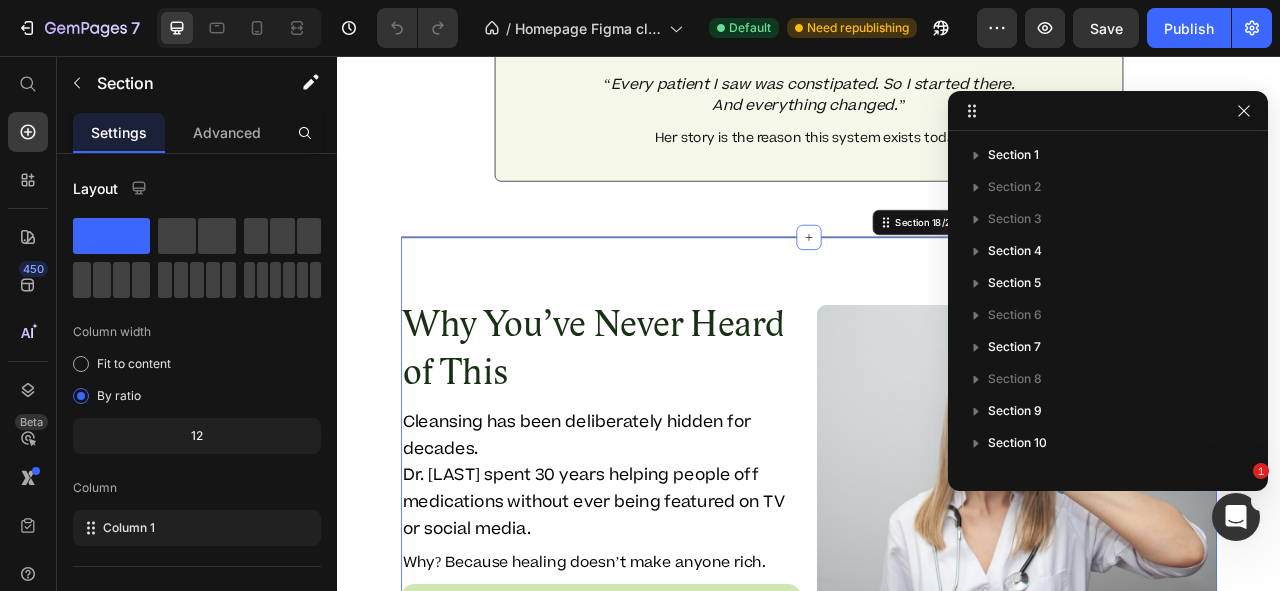 scroll, scrollTop: 410, scrollLeft: 0, axis: vertical 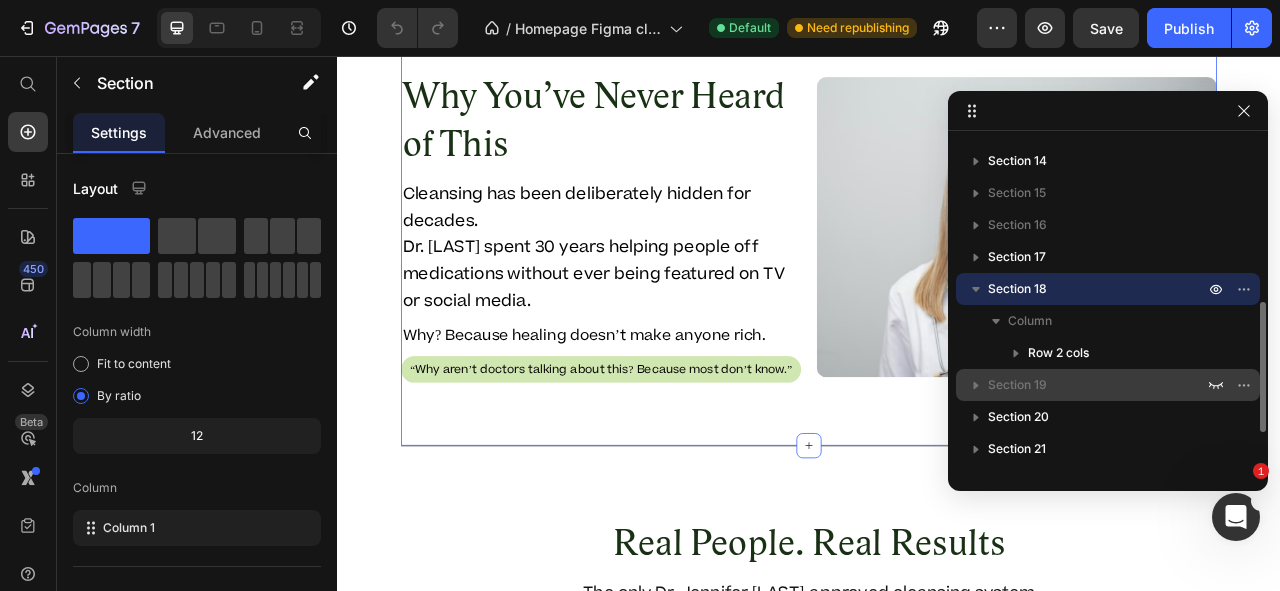 click on "Section 19" at bounding box center [1017, 385] 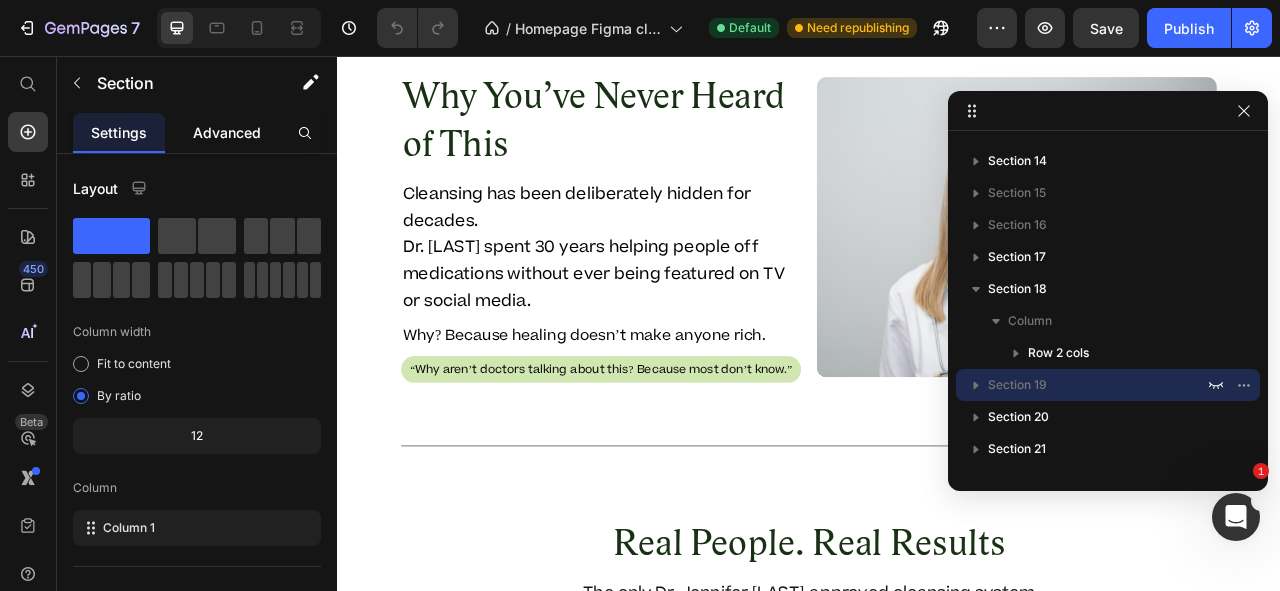 click on "Advanced" at bounding box center (227, 132) 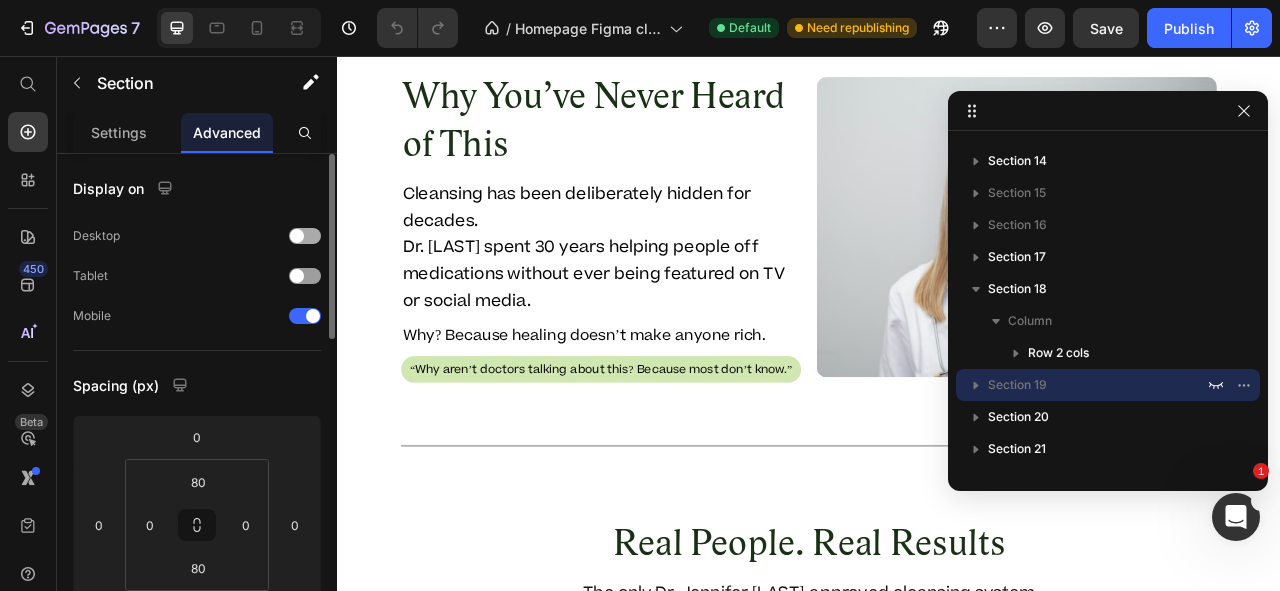 click at bounding box center (297, 236) 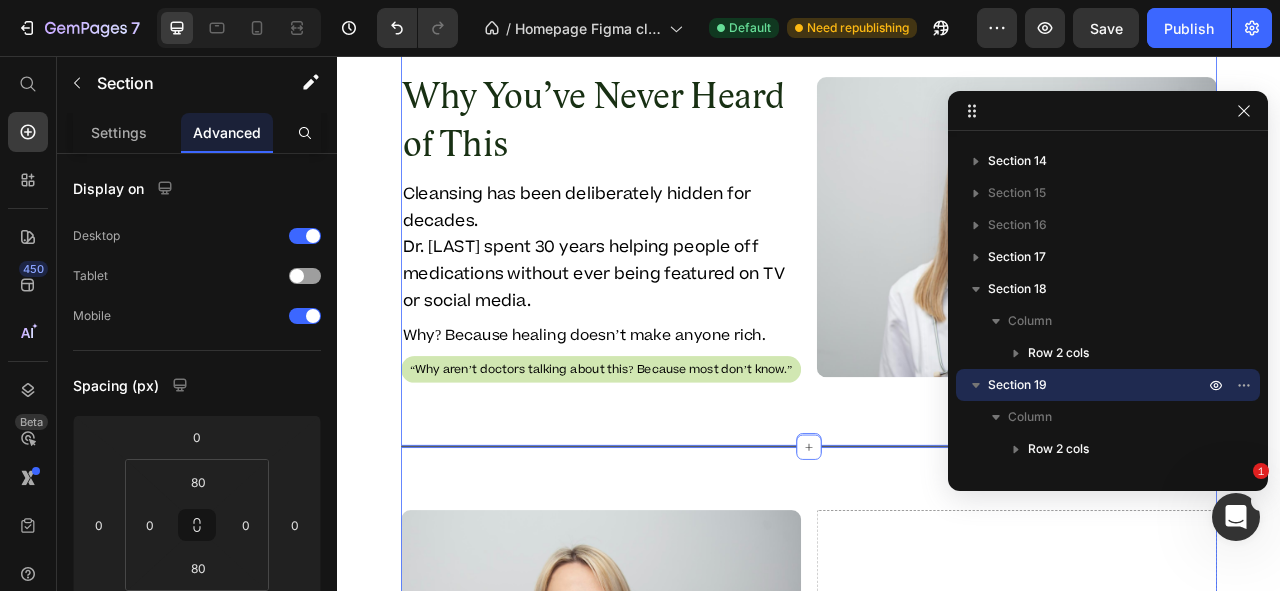 scroll, scrollTop: 9119, scrollLeft: 0, axis: vertical 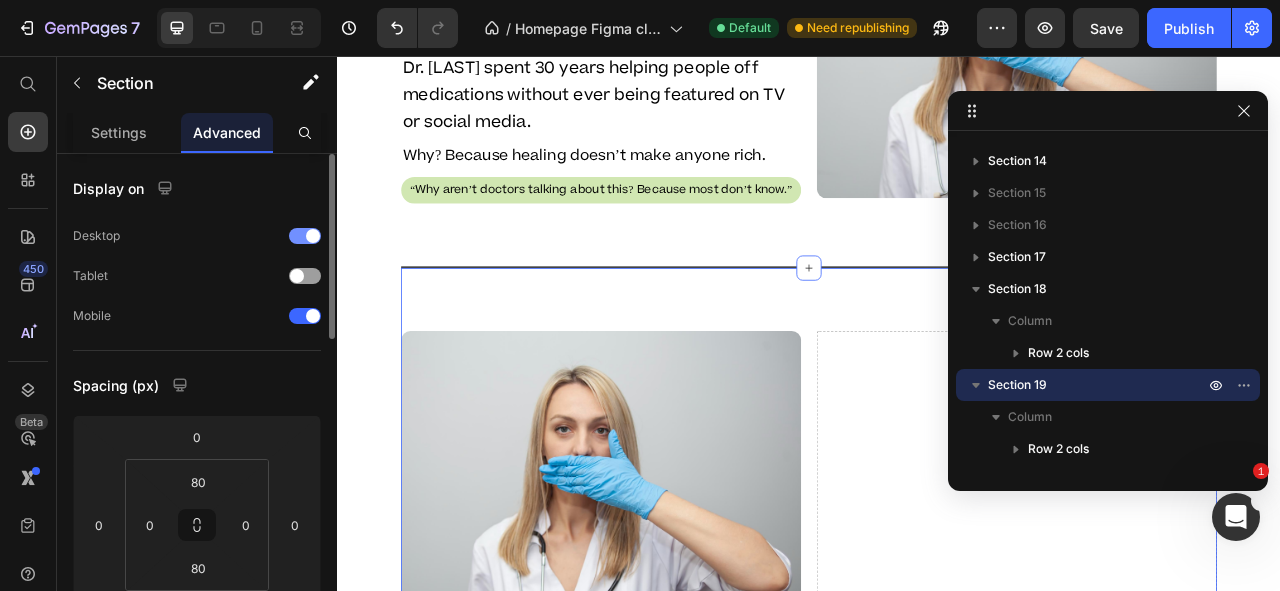 click at bounding box center (313, 236) 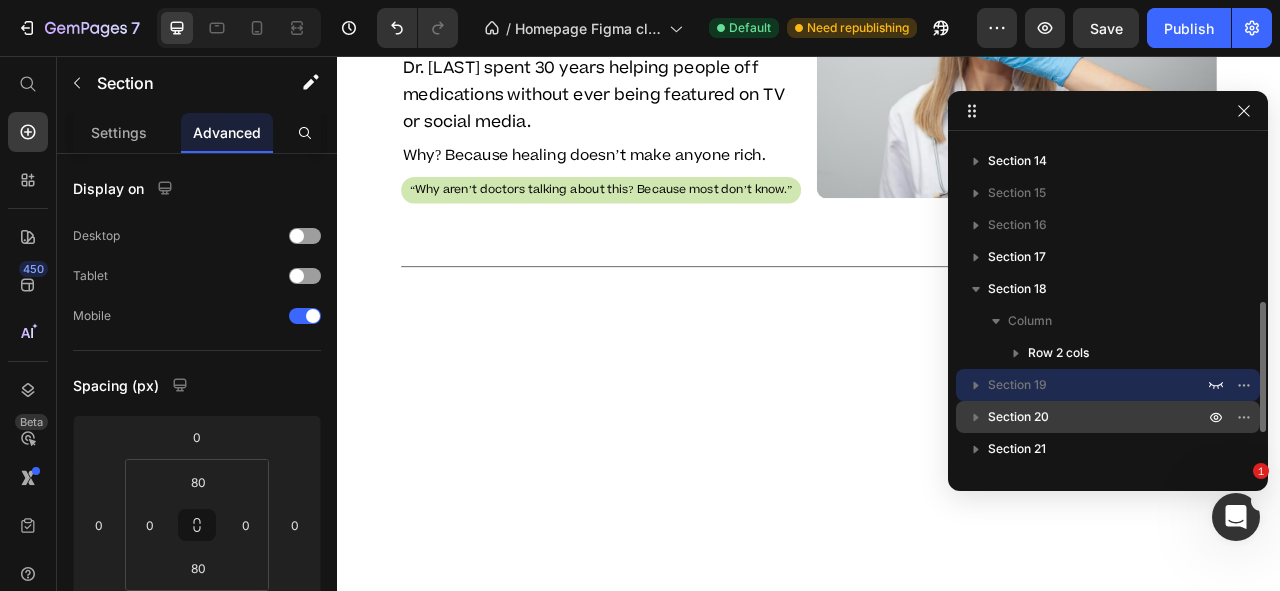 click on "Section 20" at bounding box center [1098, 417] 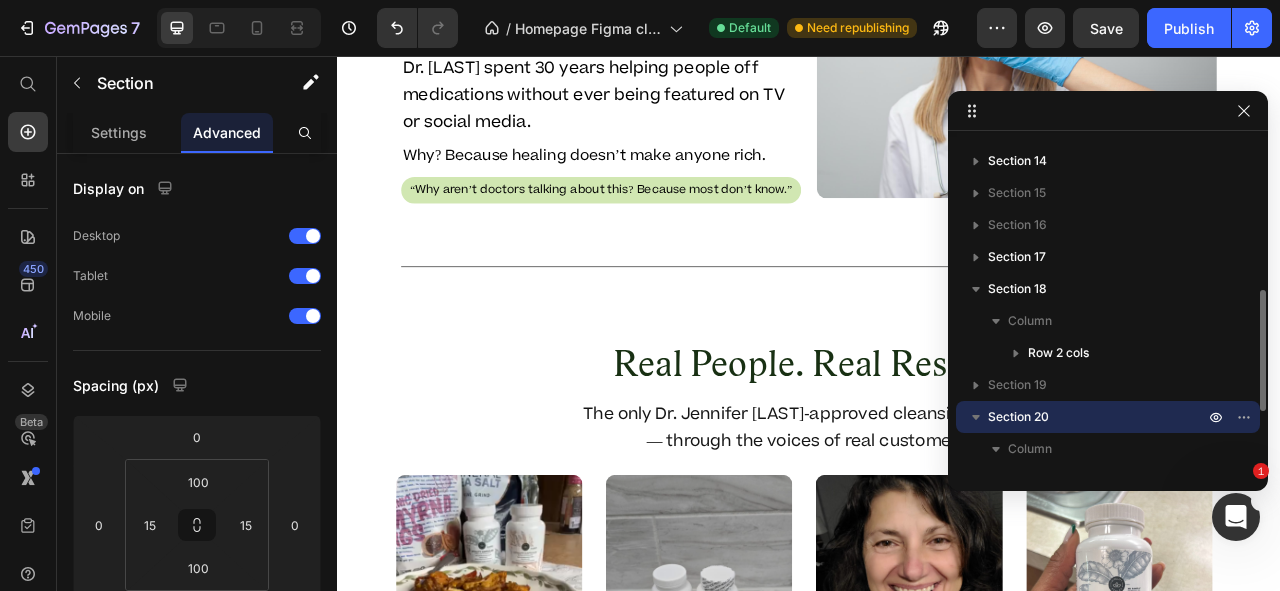 scroll, scrollTop: 9311, scrollLeft: 0, axis: vertical 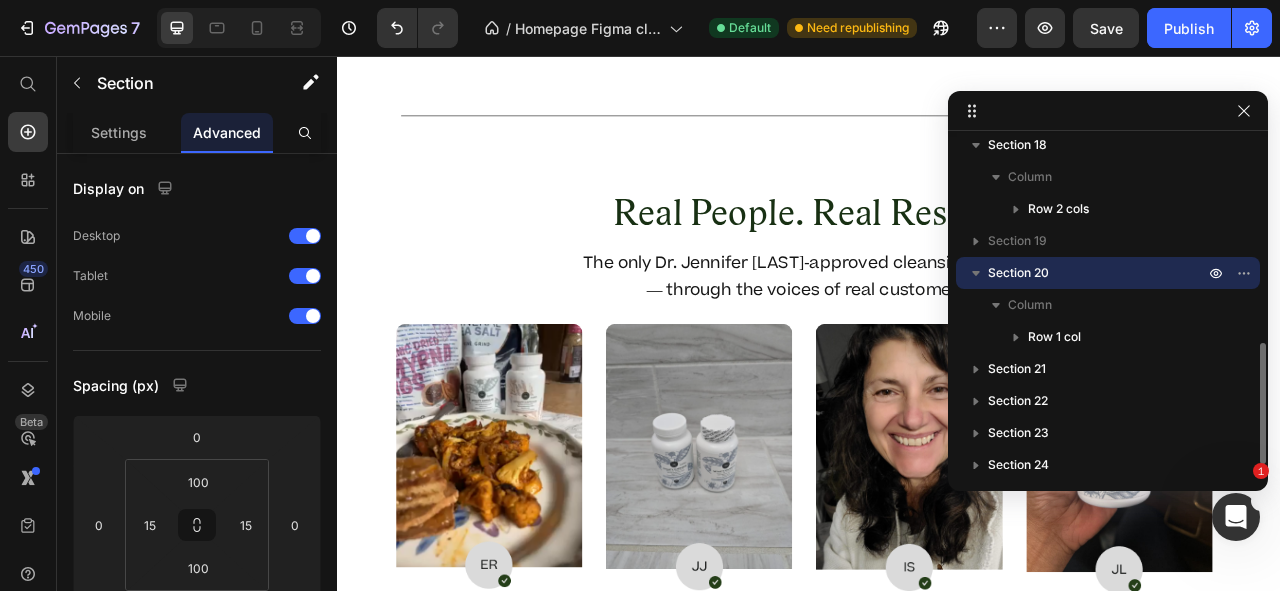 click 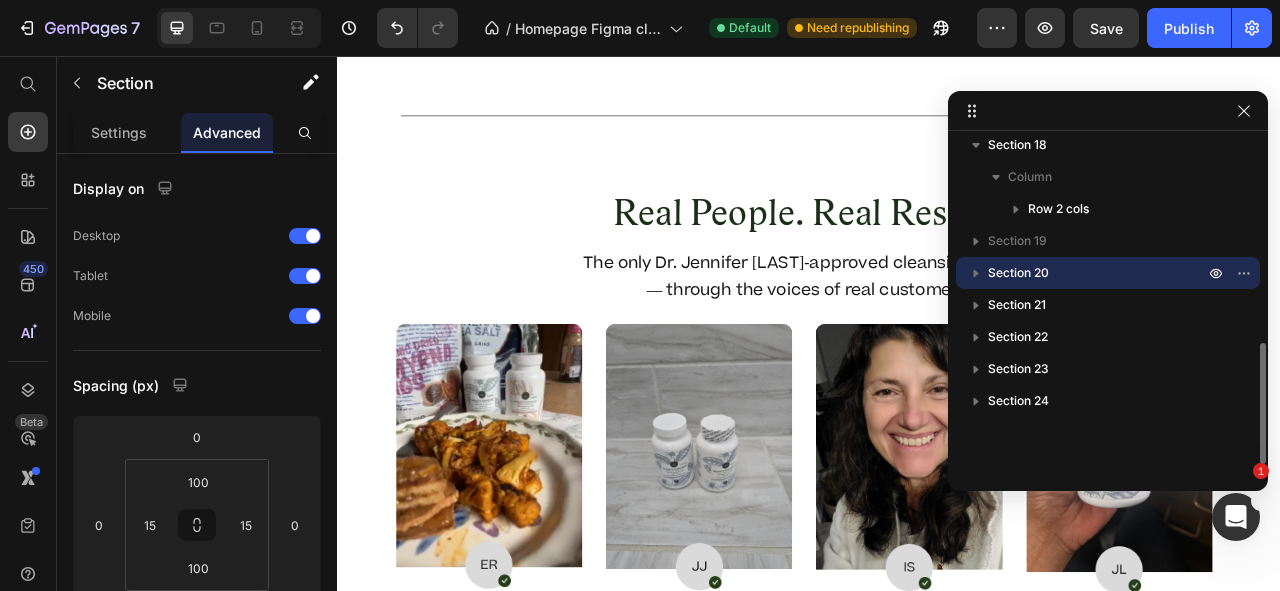 click on "Section 20" at bounding box center (1018, 273) 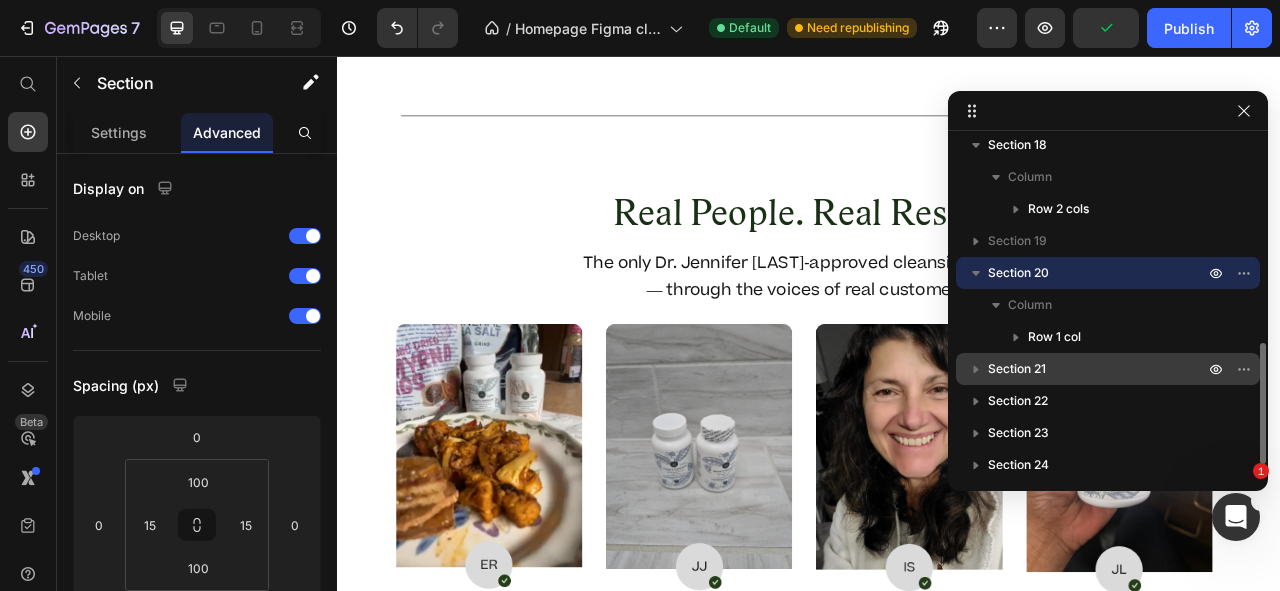 click on "Section 21" at bounding box center (1017, 369) 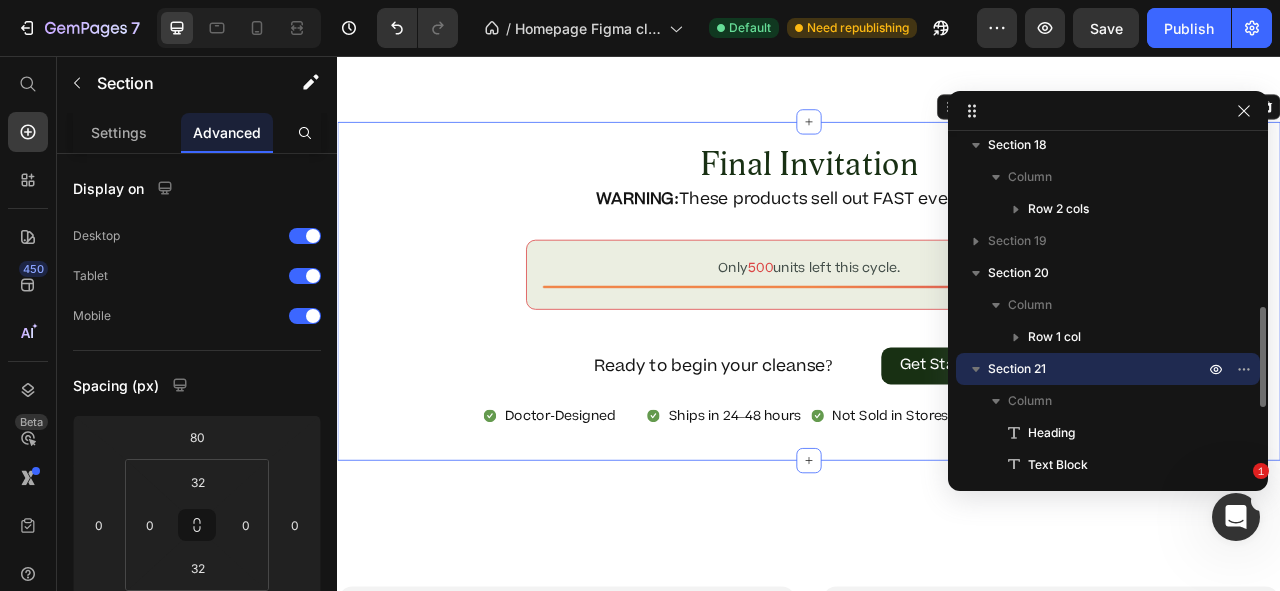 scroll, scrollTop: 10306, scrollLeft: 0, axis: vertical 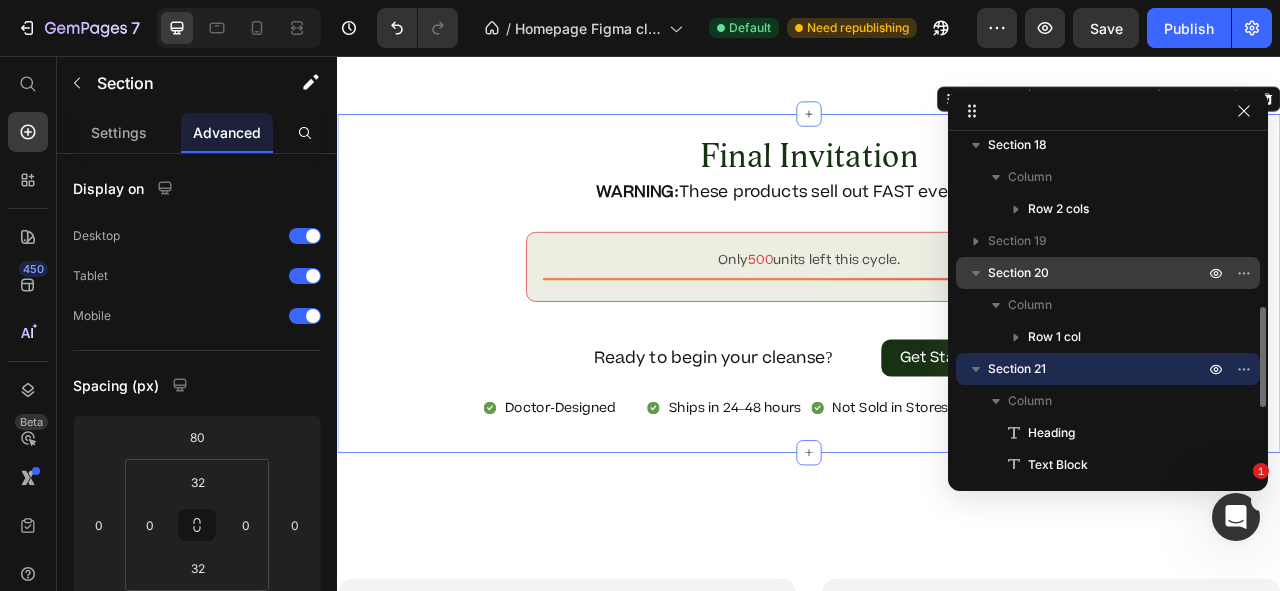 click on "Section 20" at bounding box center (1018, 273) 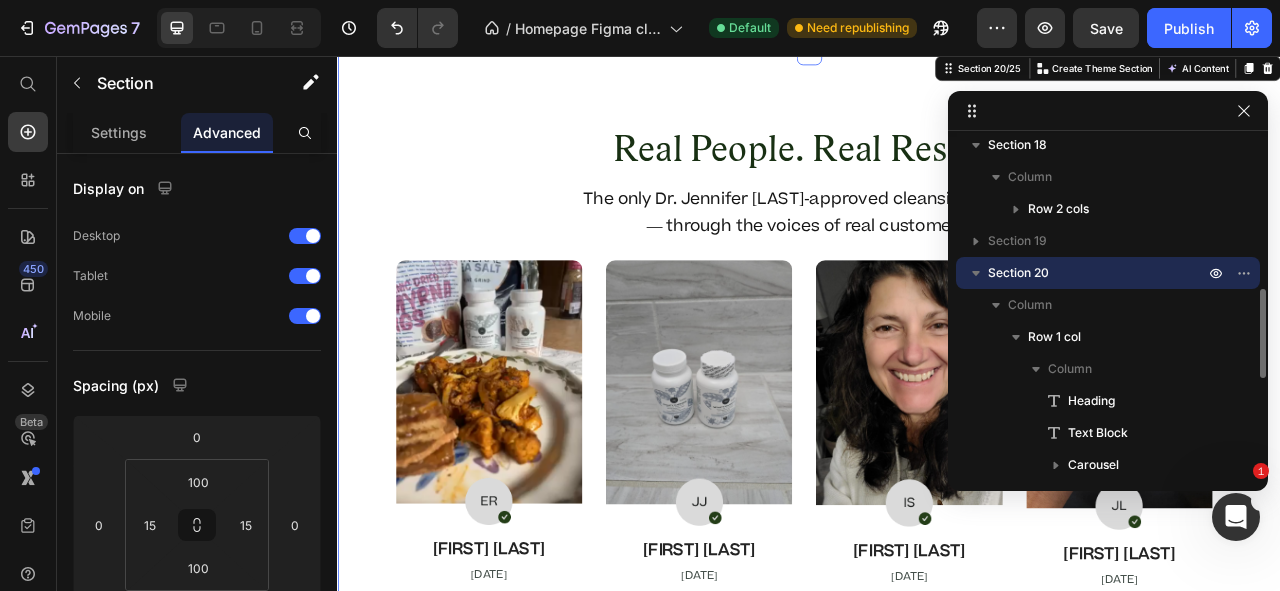 scroll, scrollTop: 9313, scrollLeft: 0, axis: vertical 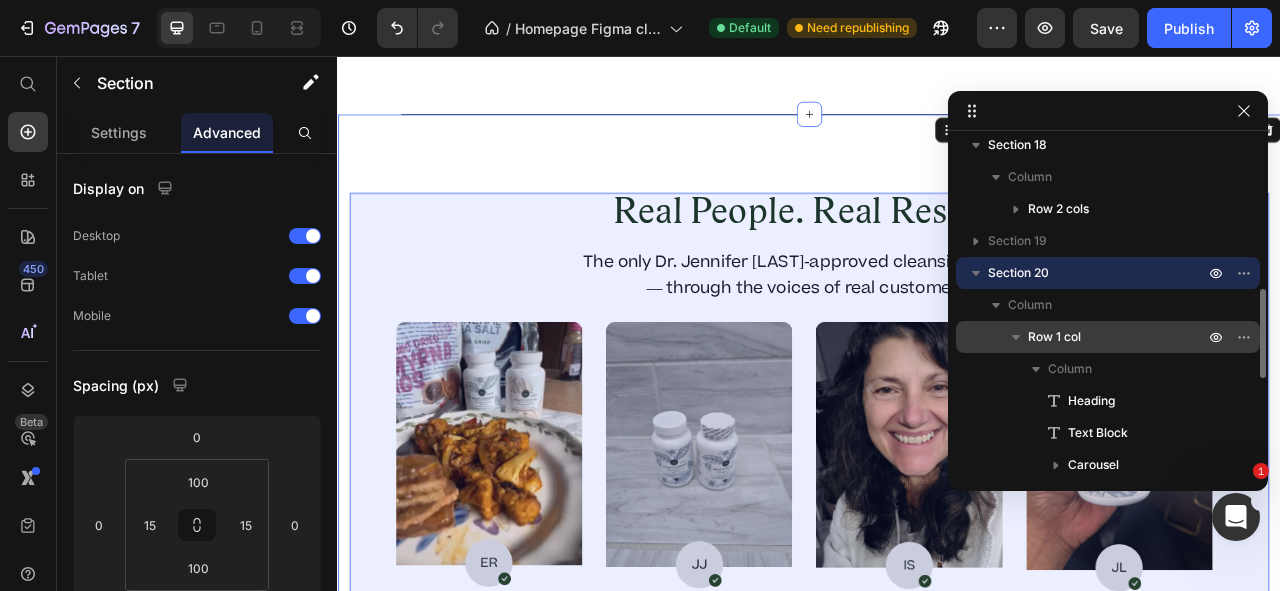 click 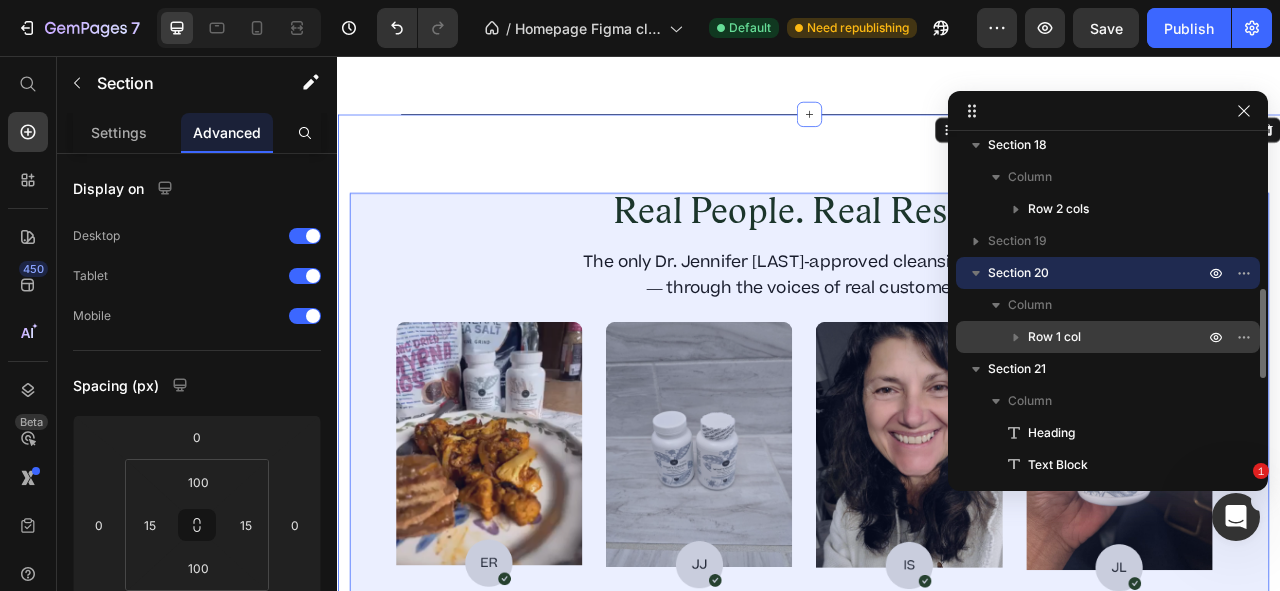 click on "Row 1 col" at bounding box center (1054, 337) 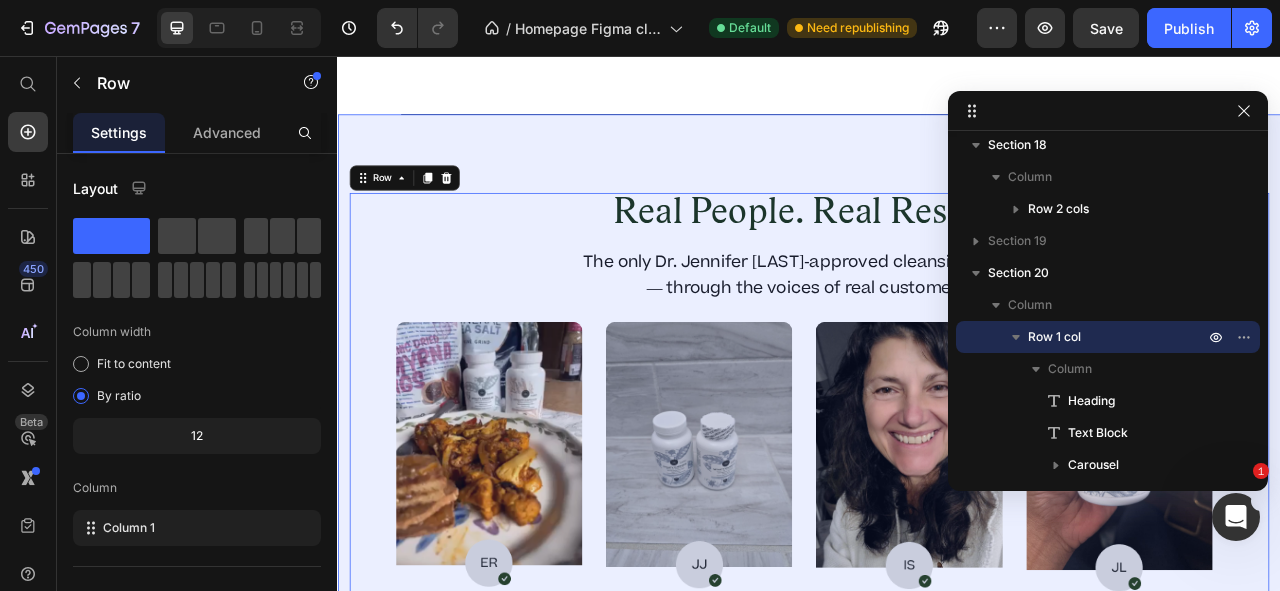 click 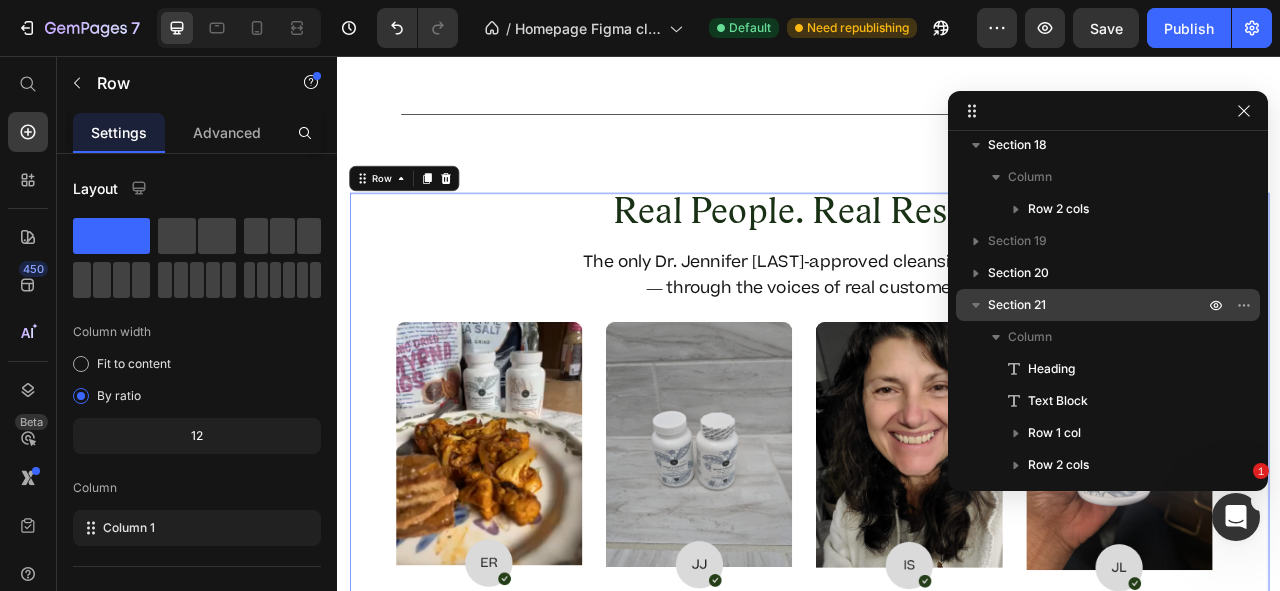 click on "Section 21" at bounding box center [1017, 305] 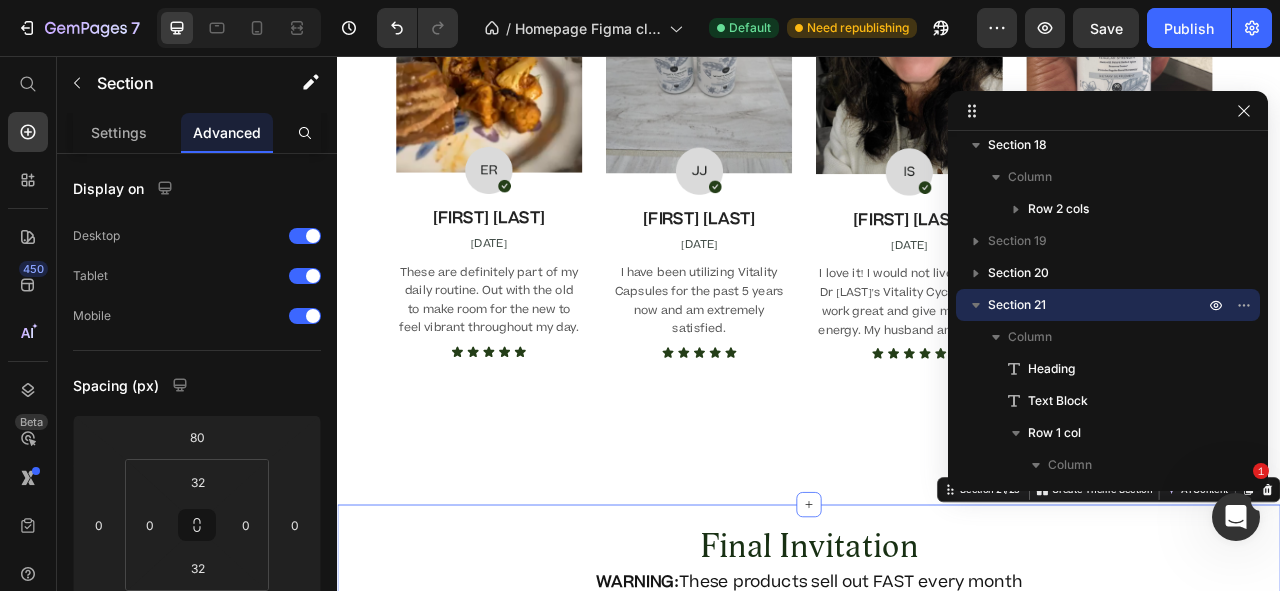 scroll, scrollTop: 10306, scrollLeft: 0, axis: vertical 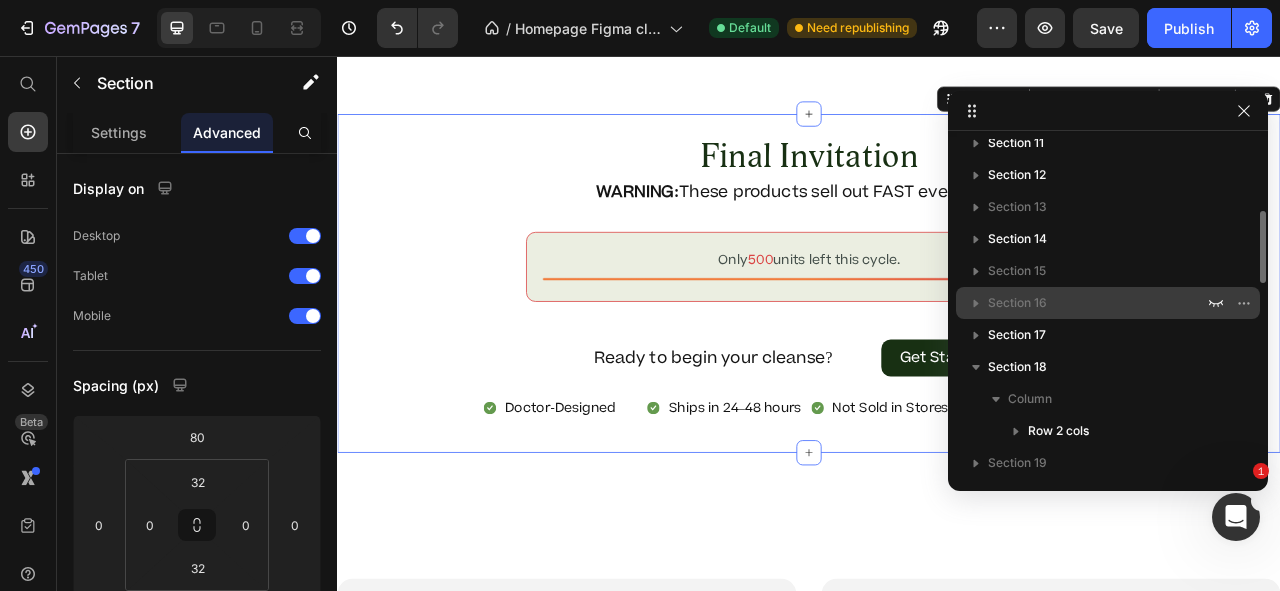 click on "Section 16" at bounding box center (1017, 303) 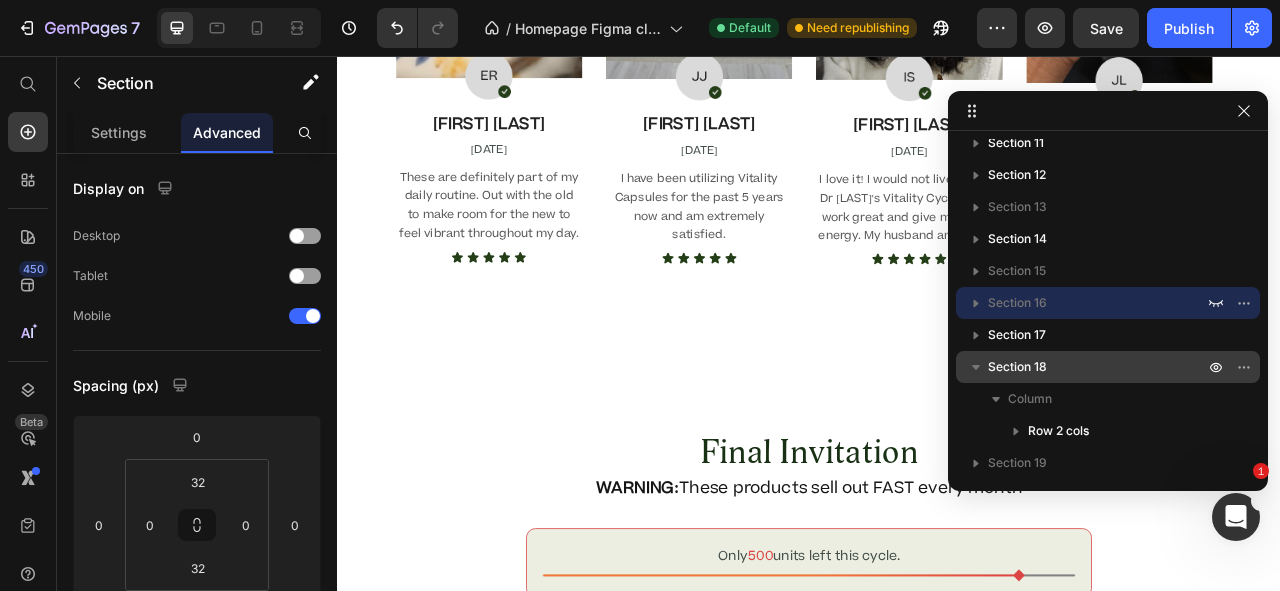 scroll, scrollTop: 9900, scrollLeft: 0, axis: vertical 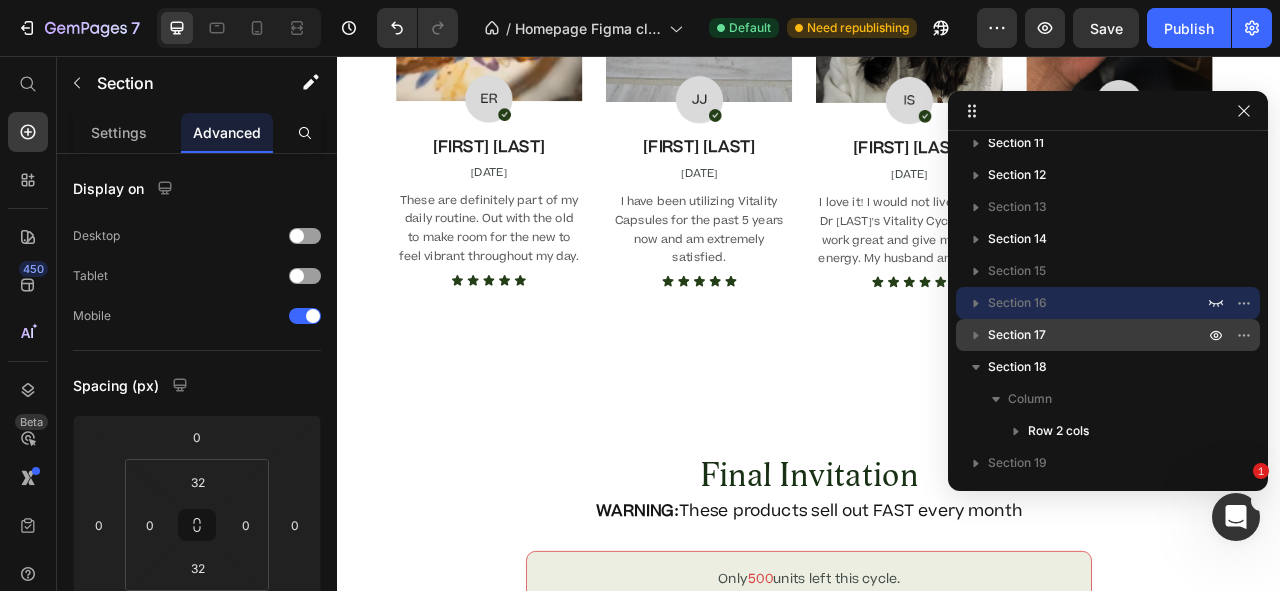 click on "Section 17" at bounding box center [1017, 335] 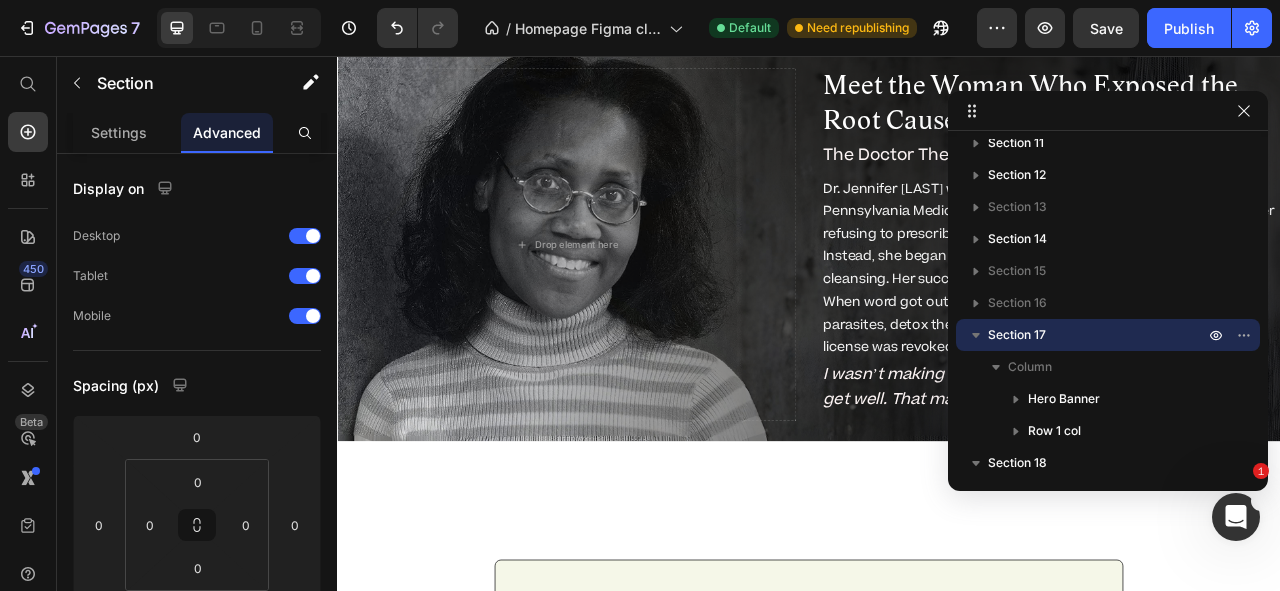 click 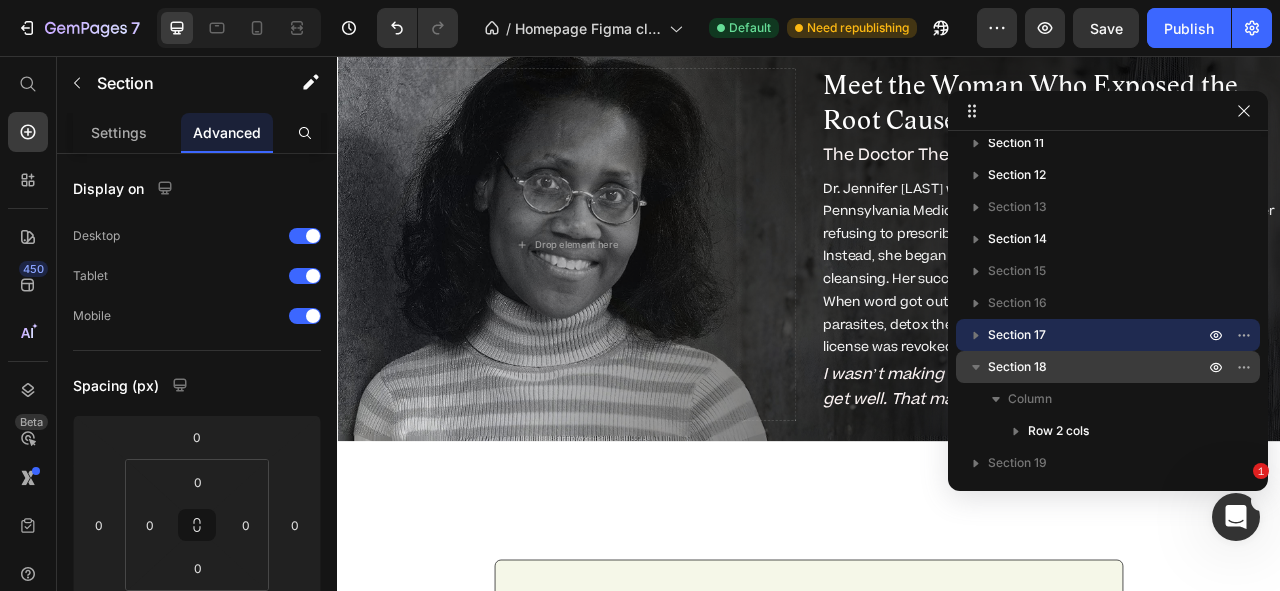 click on "Section 18" at bounding box center [1017, 367] 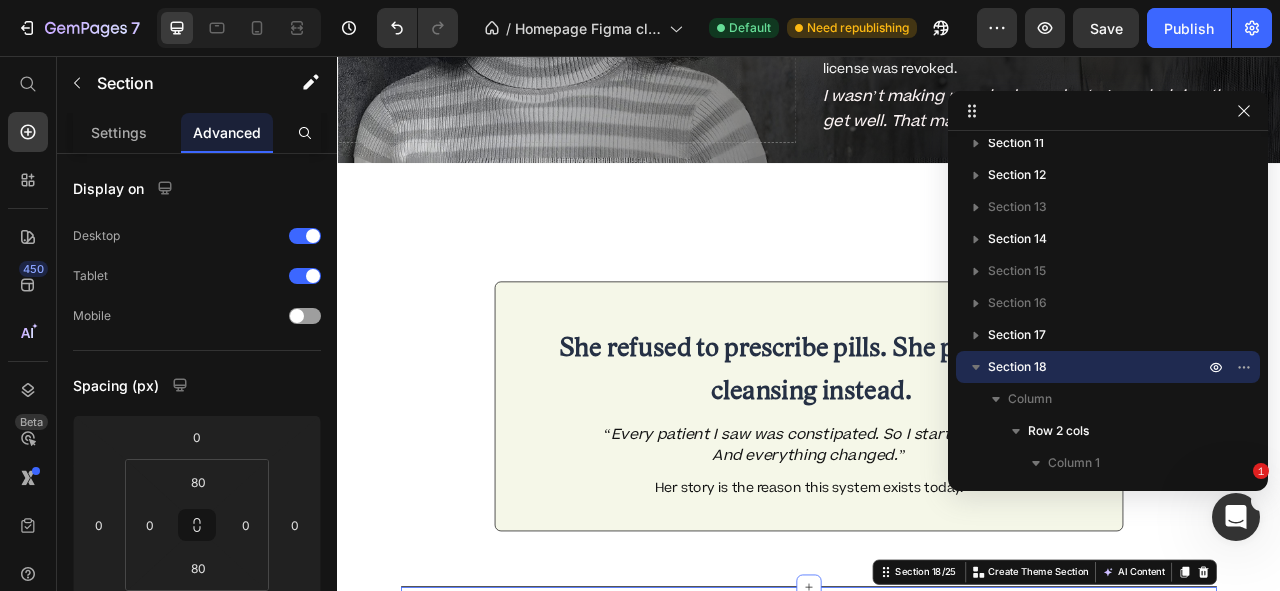 scroll, scrollTop: 8754, scrollLeft: 0, axis: vertical 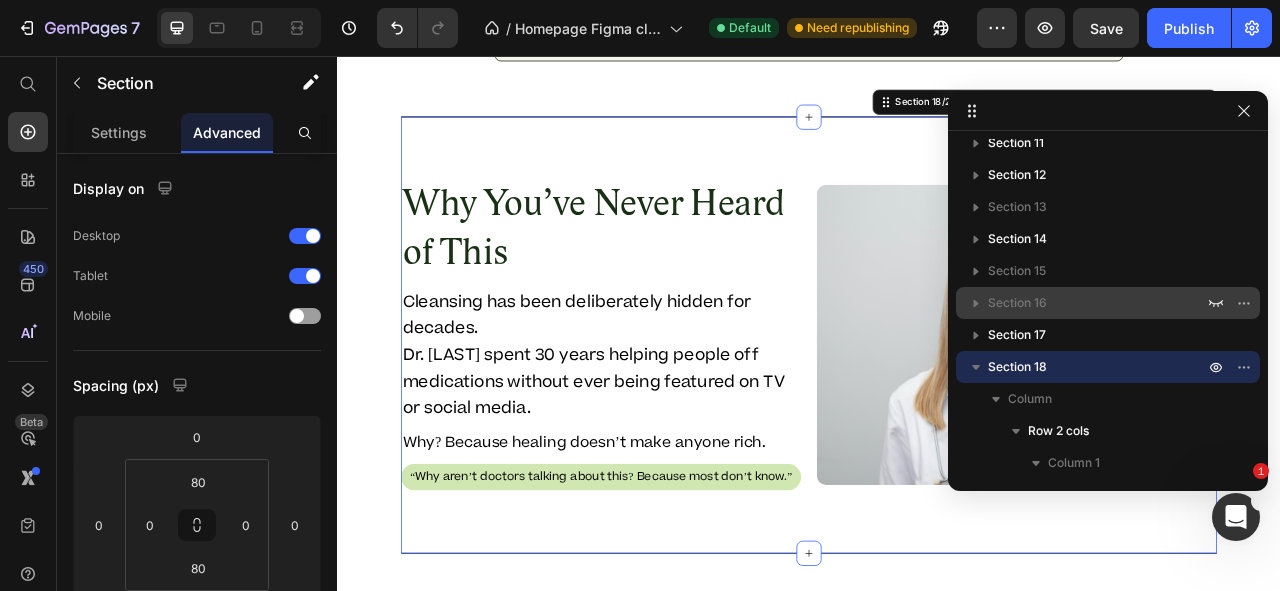 click on "Section 16" at bounding box center (1017, 303) 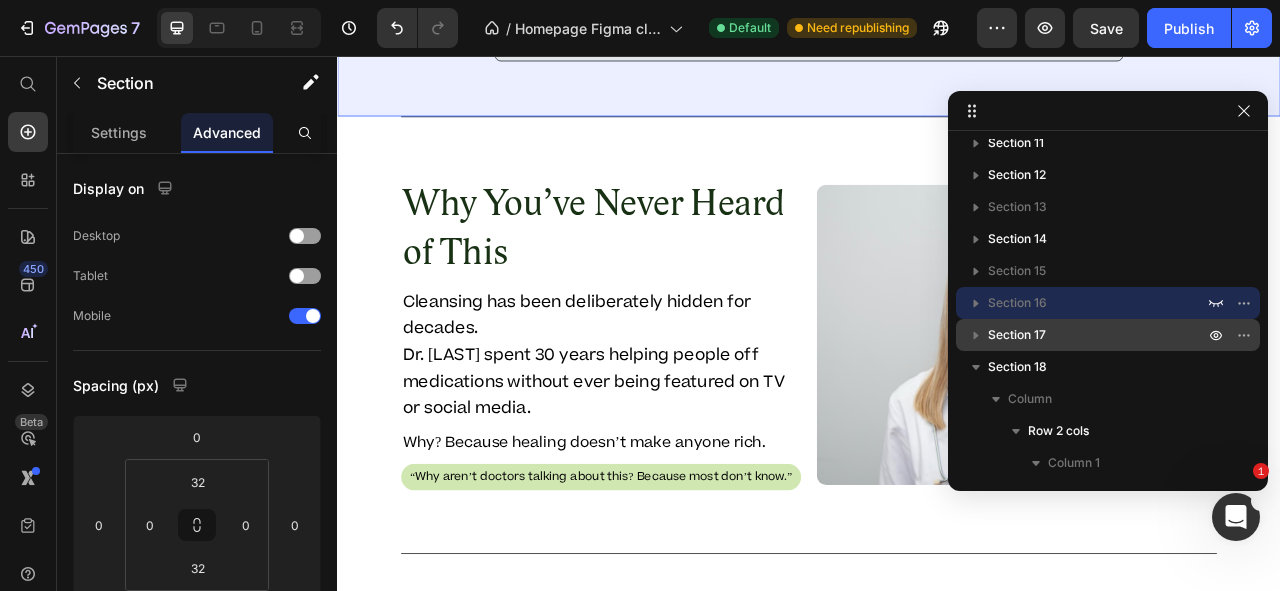 click on "Section 17" at bounding box center [1017, 335] 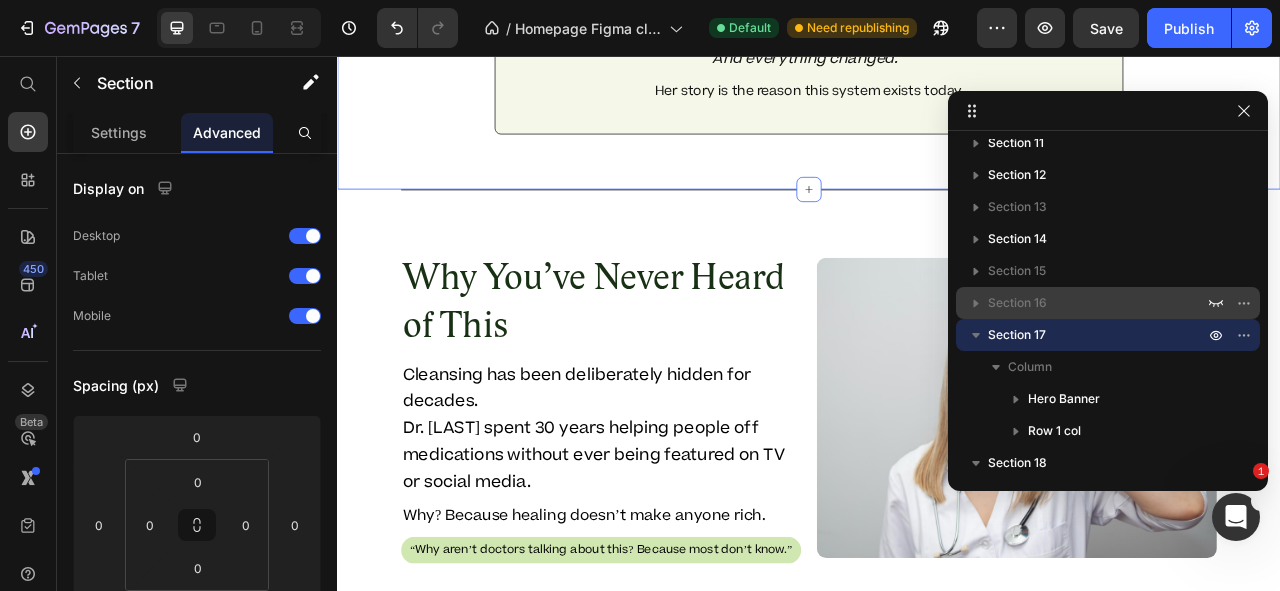 scroll, scrollTop: 7722, scrollLeft: 0, axis: vertical 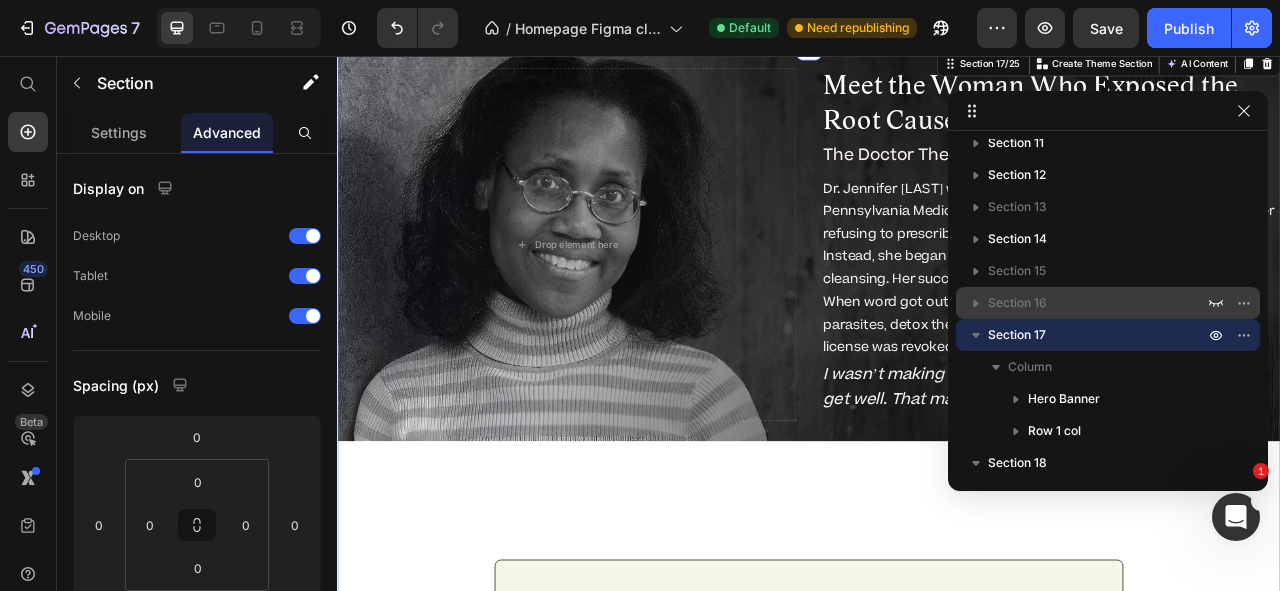 click on "Section 16" at bounding box center [1017, 303] 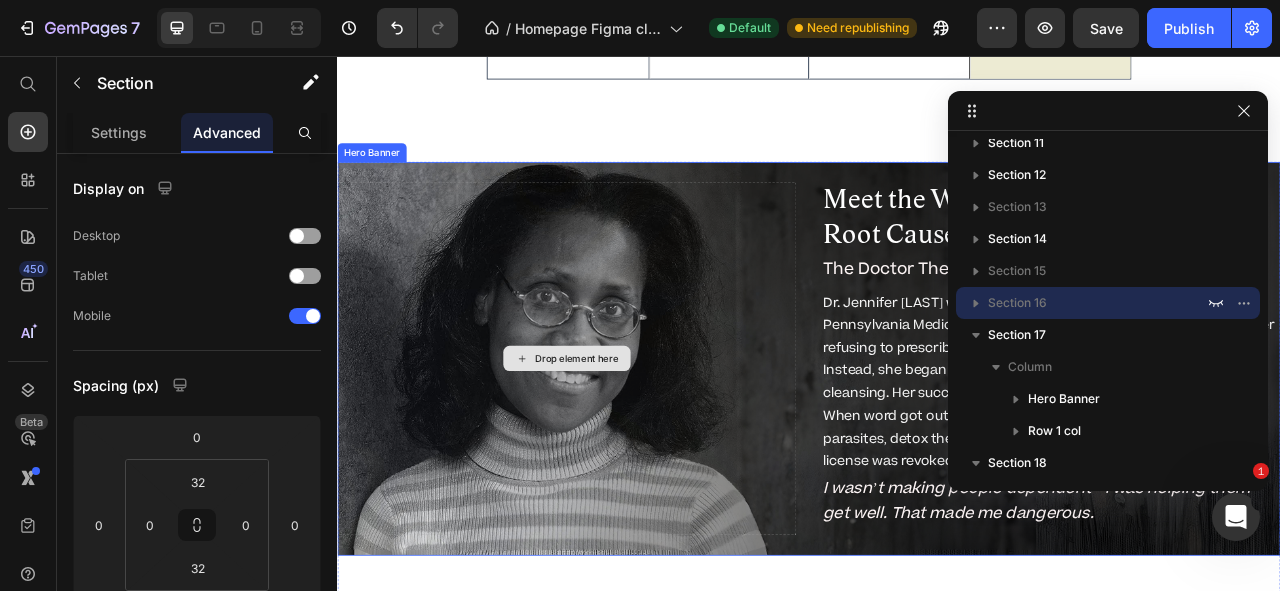 scroll, scrollTop: 7416, scrollLeft: 0, axis: vertical 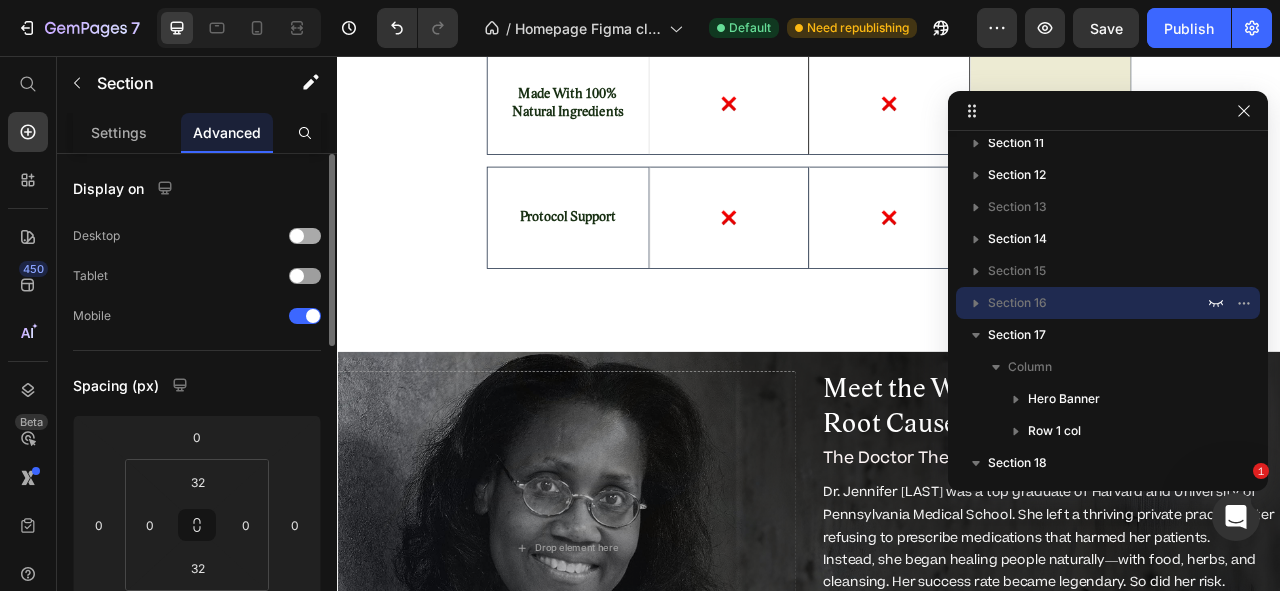 click at bounding box center [305, 236] 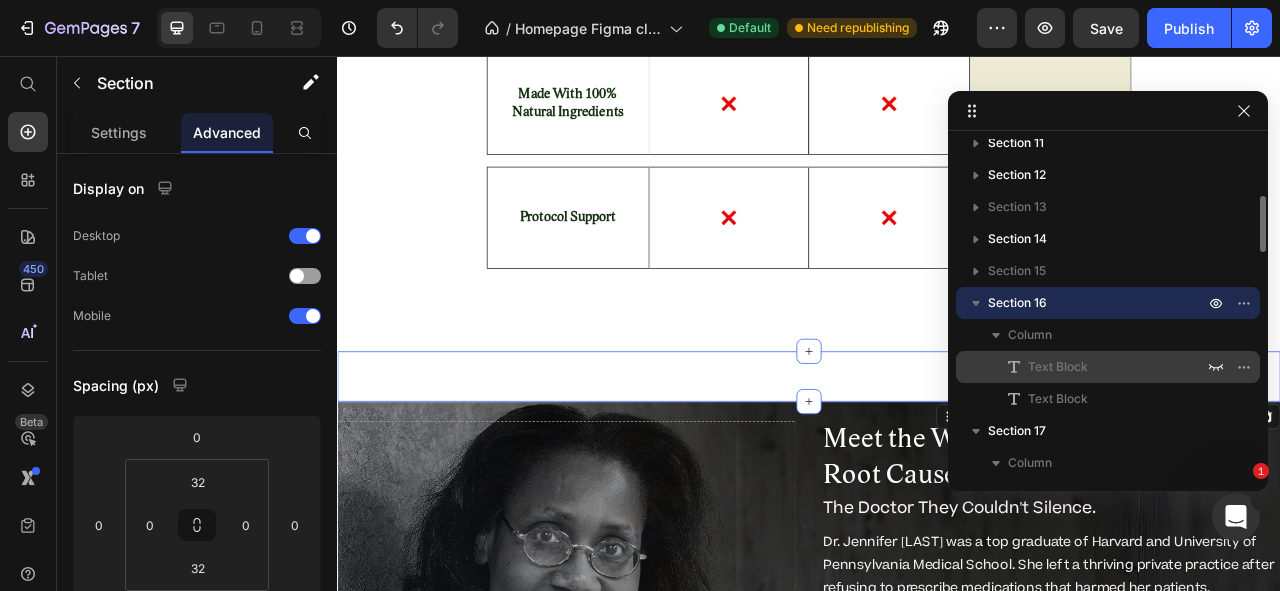 click on "Text Block" at bounding box center [1058, 367] 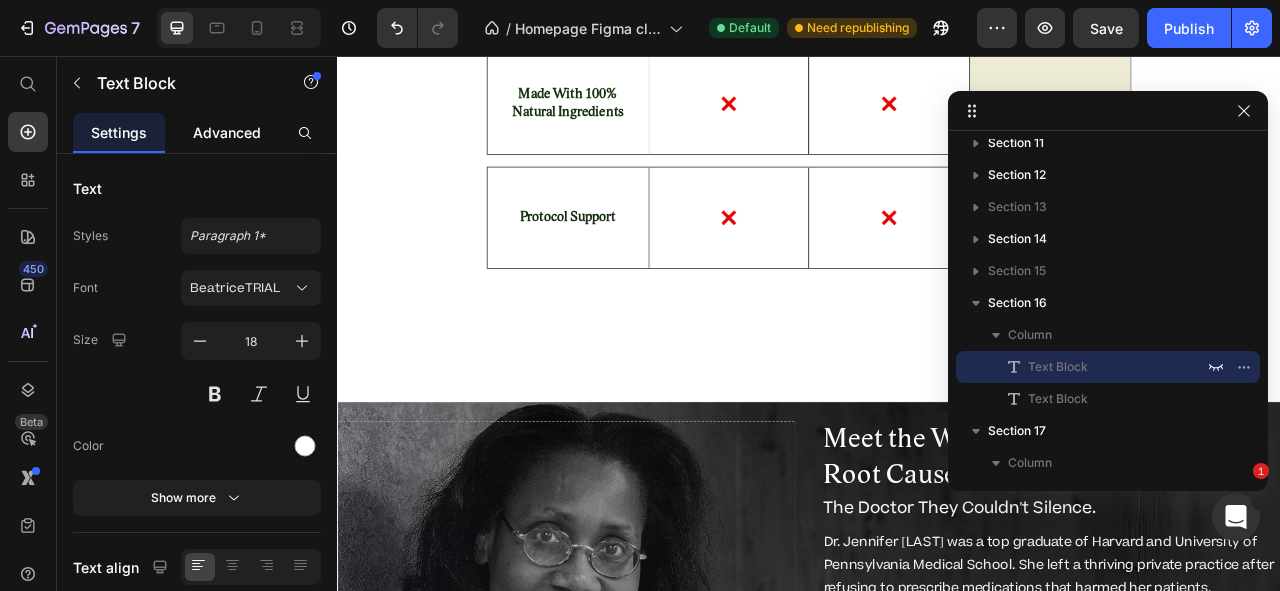 click on "Advanced" at bounding box center (227, 132) 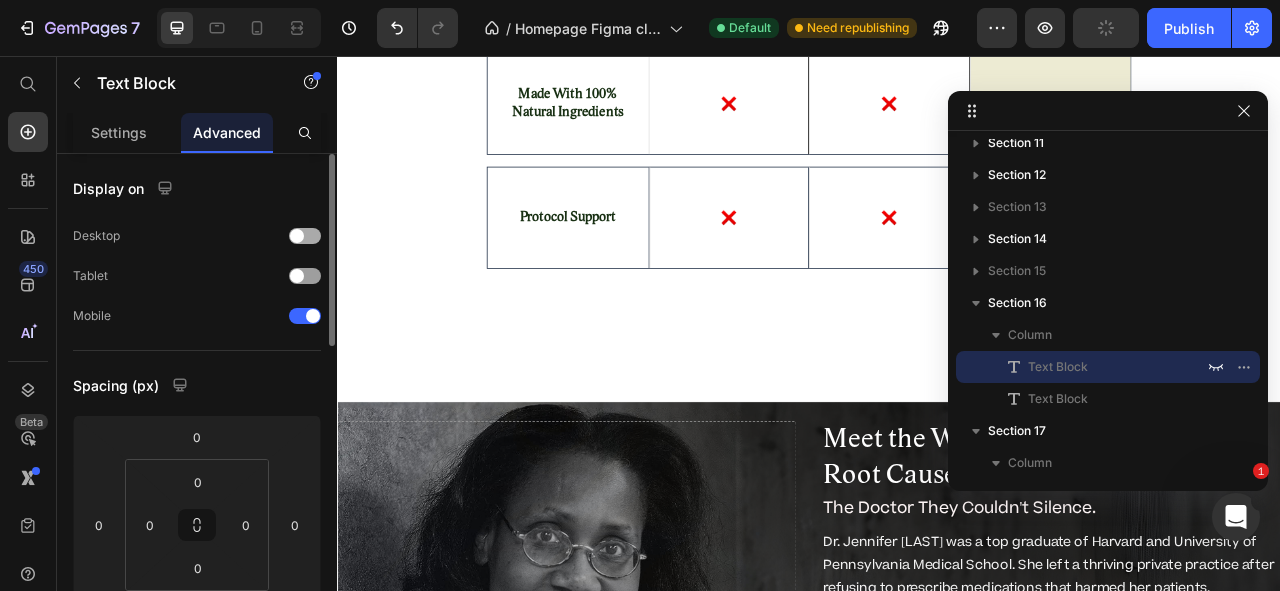 click at bounding box center [297, 236] 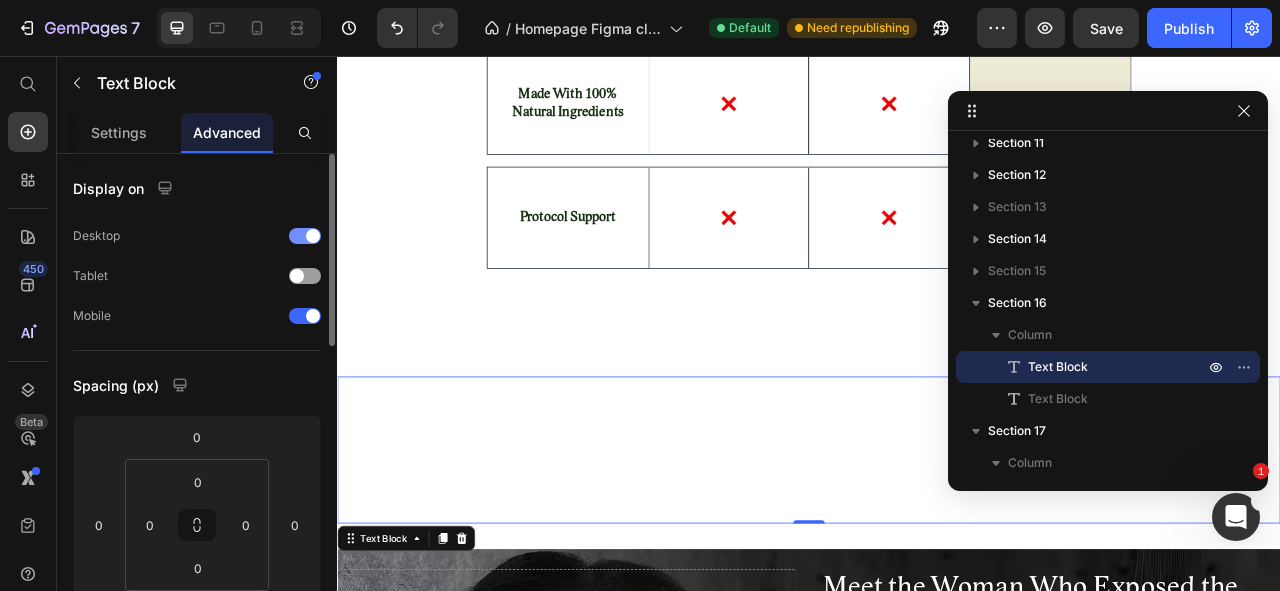 click at bounding box center [305, 236] 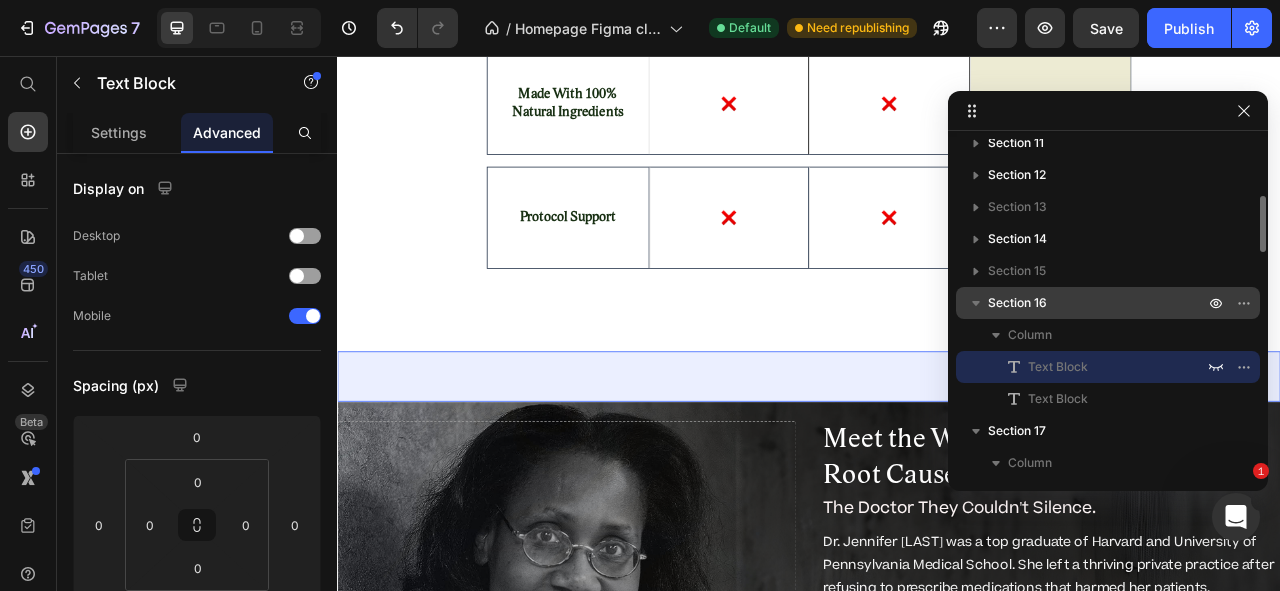 click on "Section 16" at bounding box center [1017, 303] 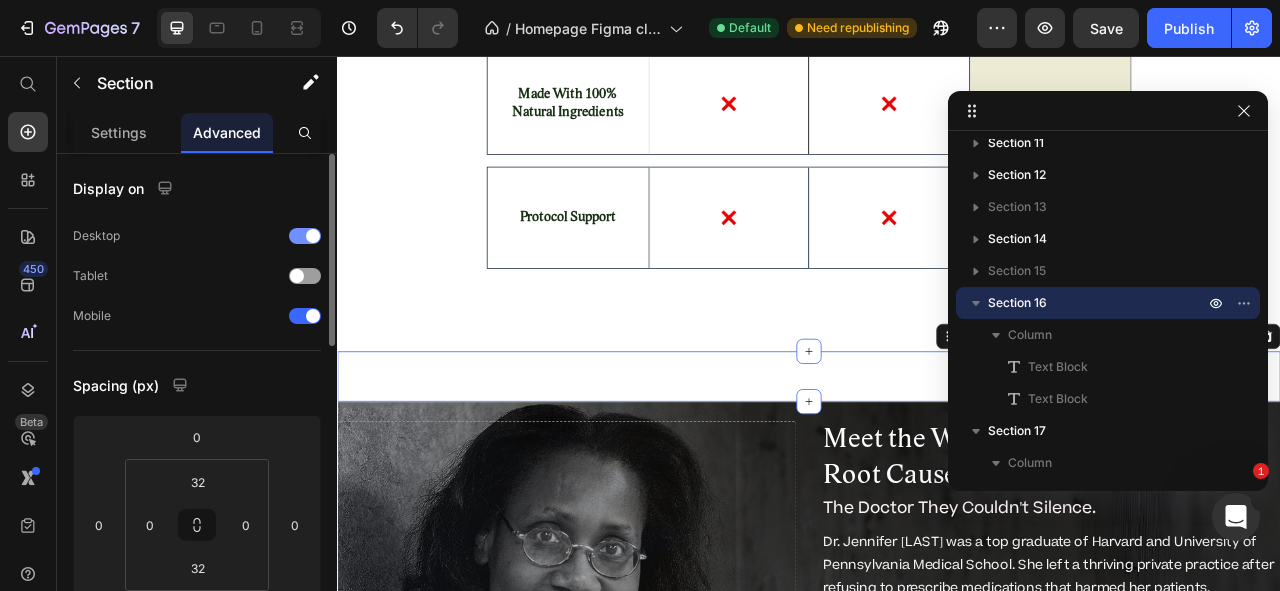 click at bounding box center [305, 236] 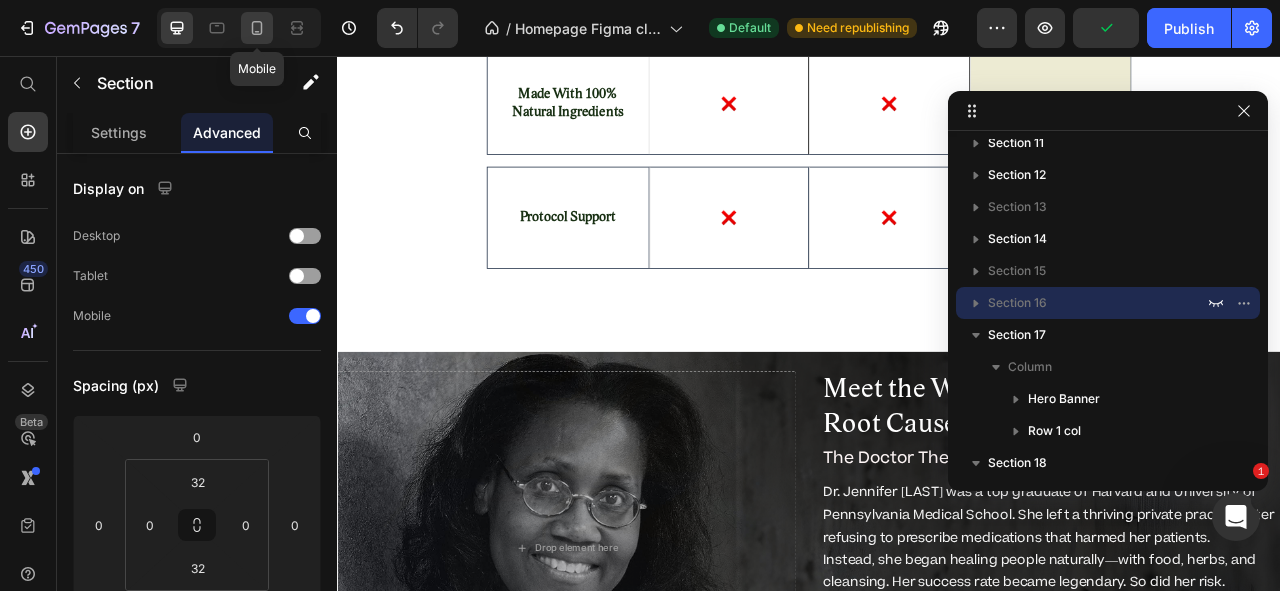 click 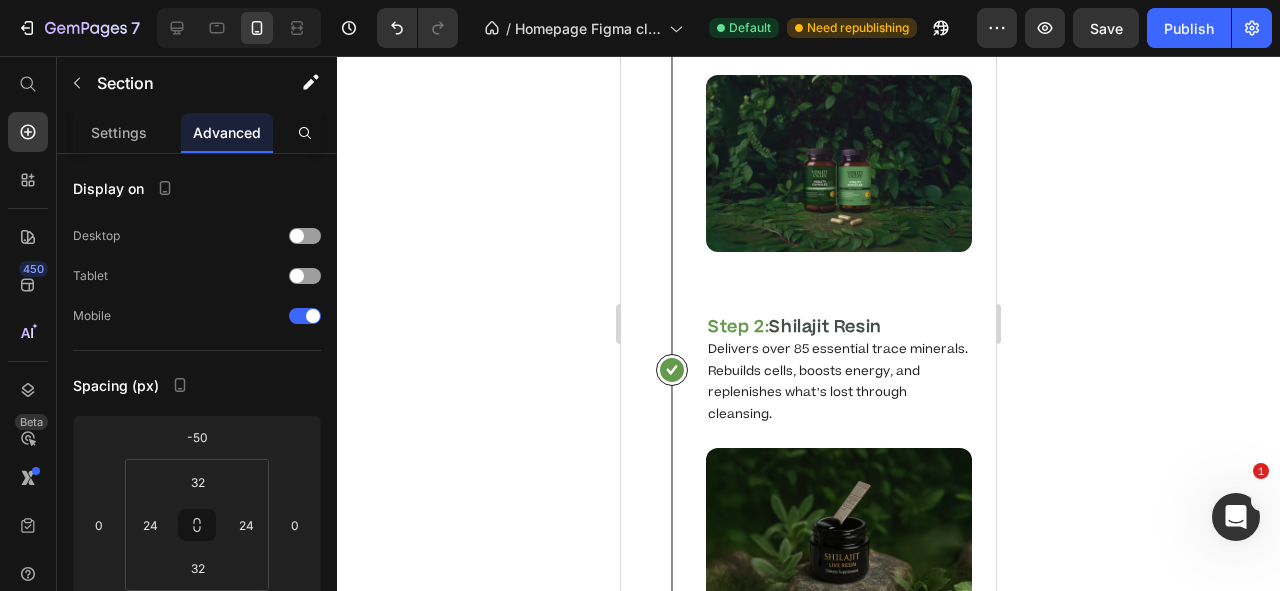 scroll, scrollTop: 2499, scrollLeft: 0, axis: vertical 